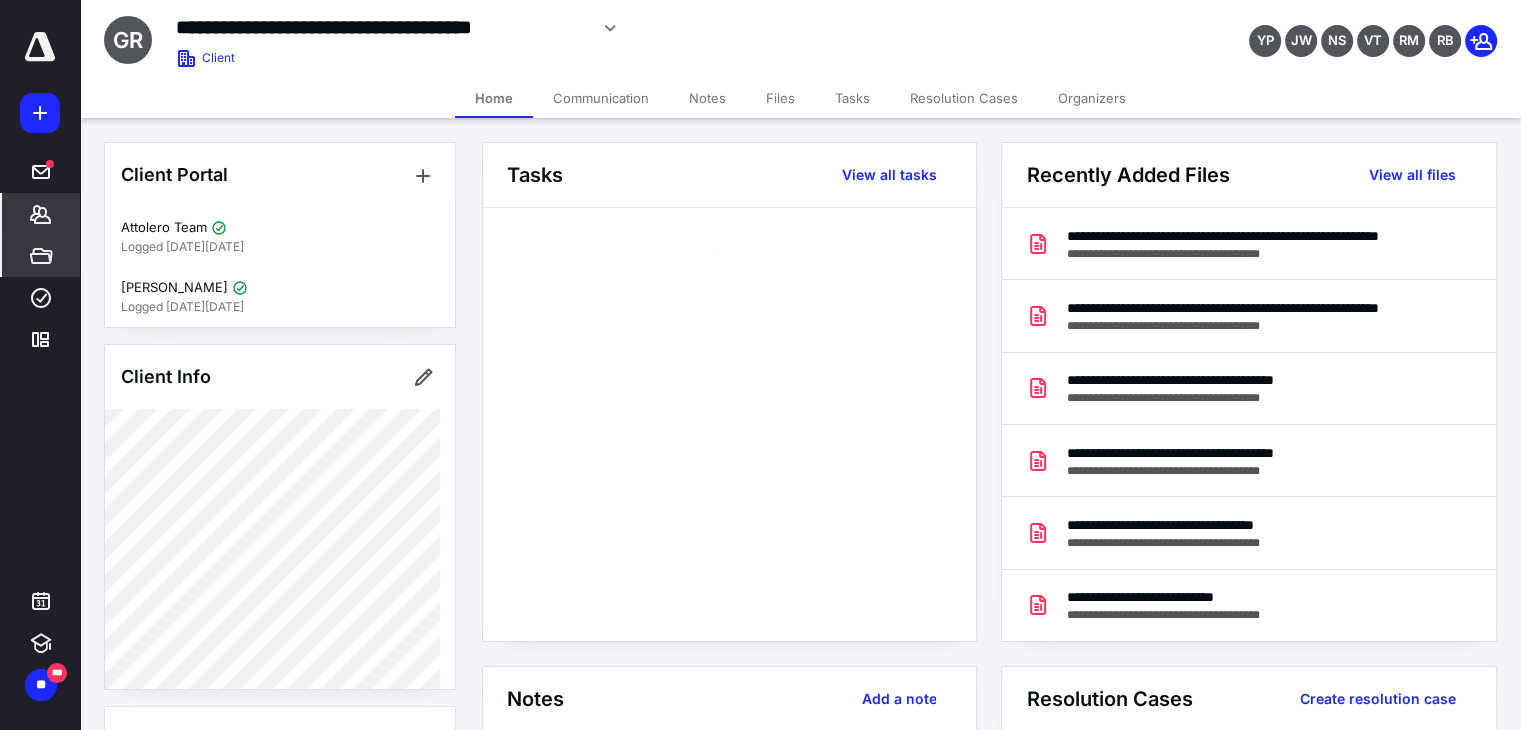 scroll, scrollTop: 0, scrollLeft: 0, axis: both 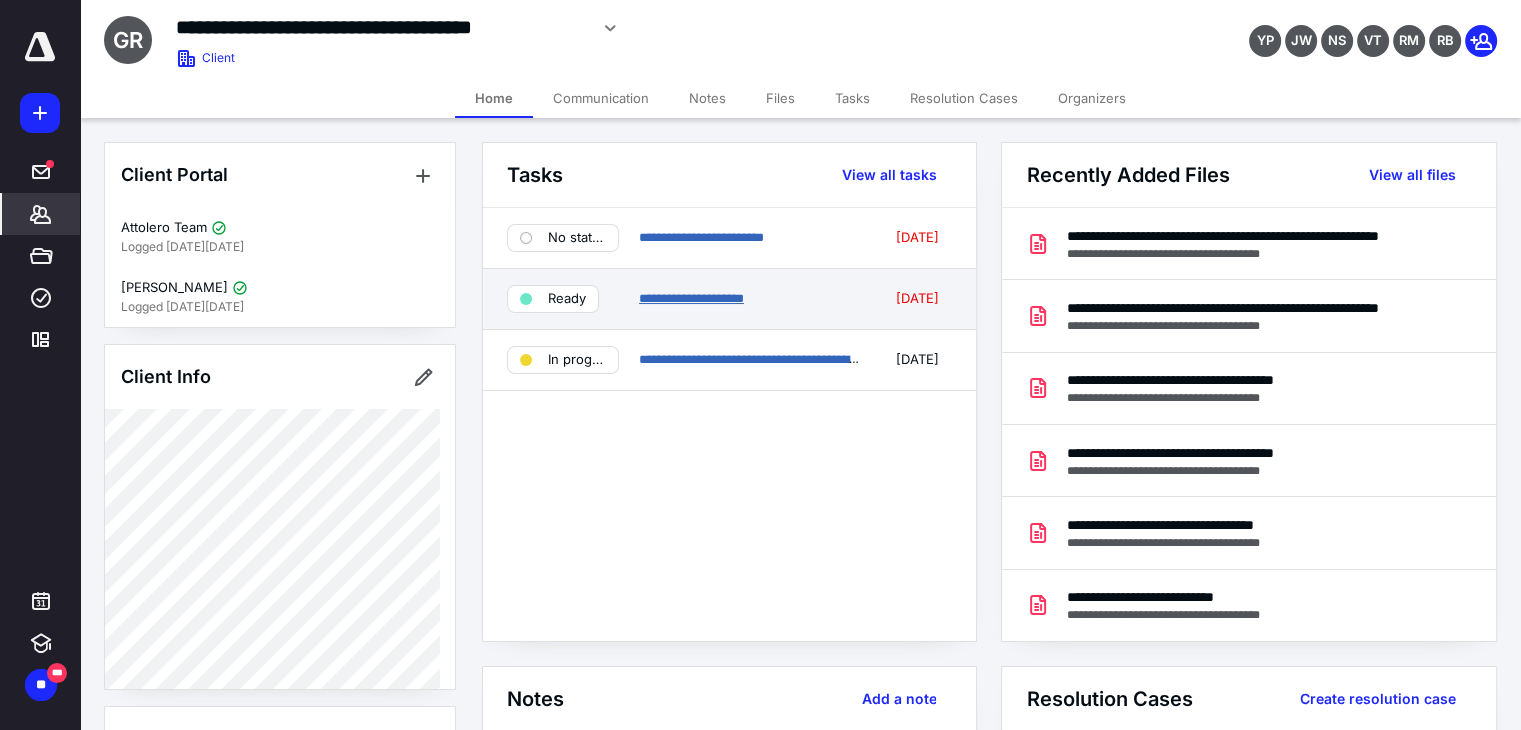 click on "**********" at bounding box center (691, 298) 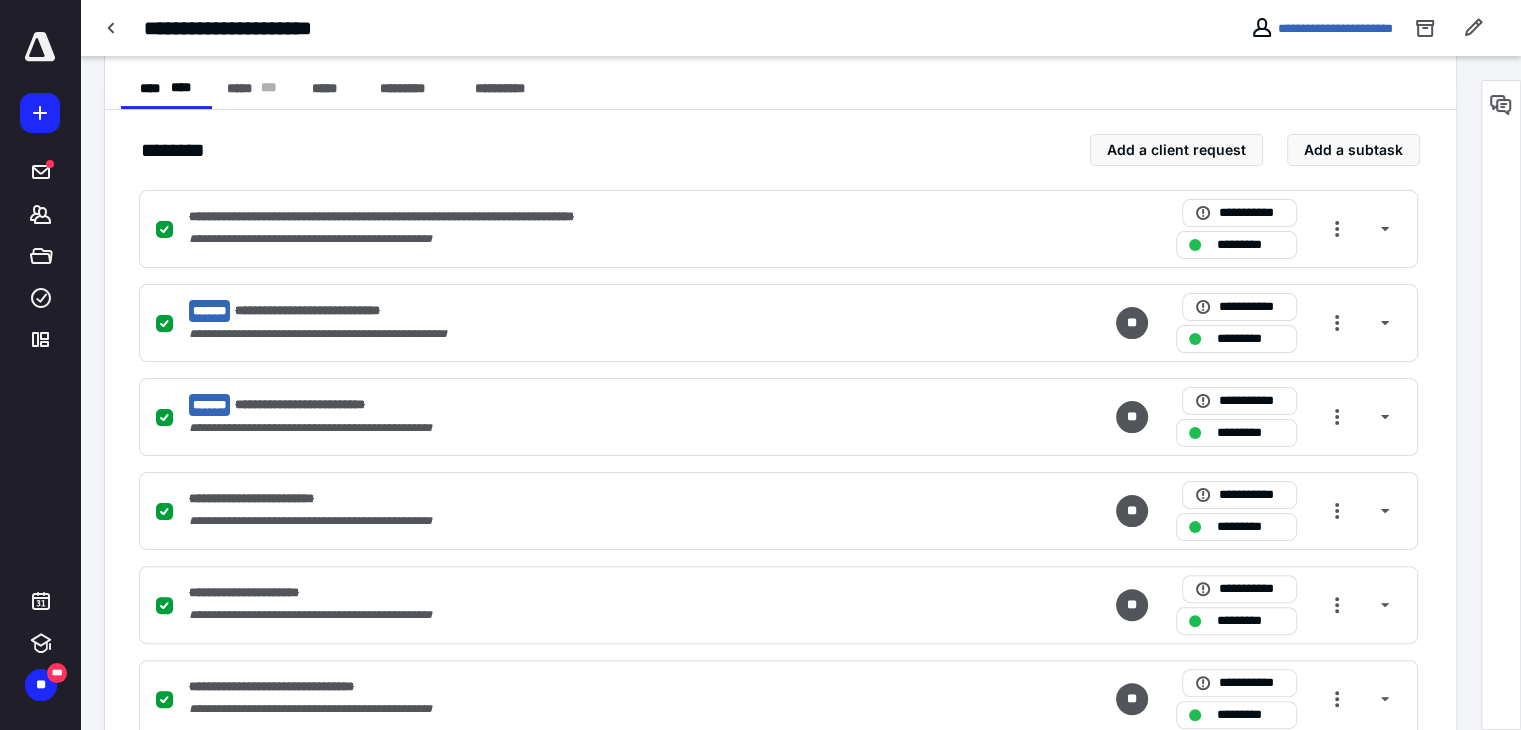 scroll, scrollTop: 1103, scrollLeft: 0, axis: vertical 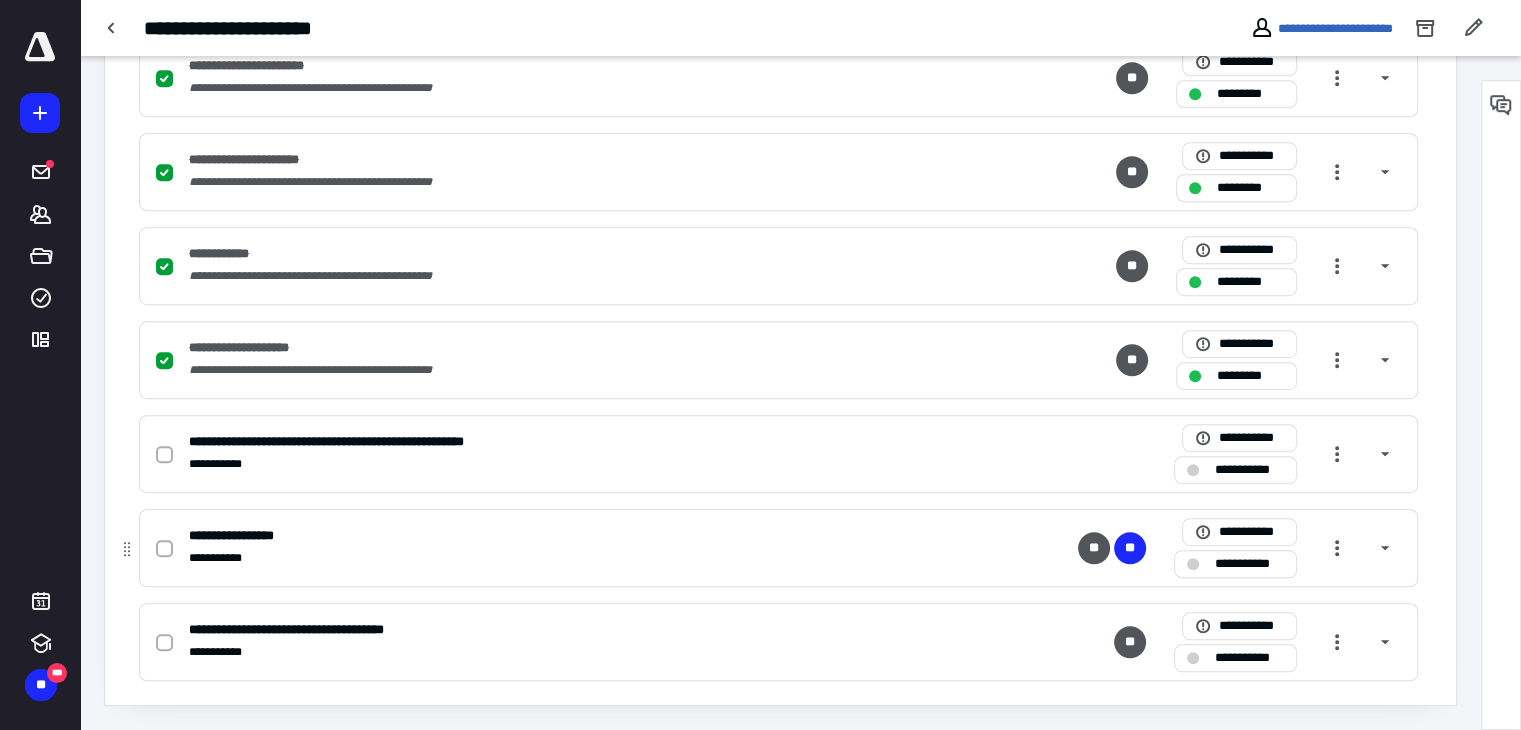 click 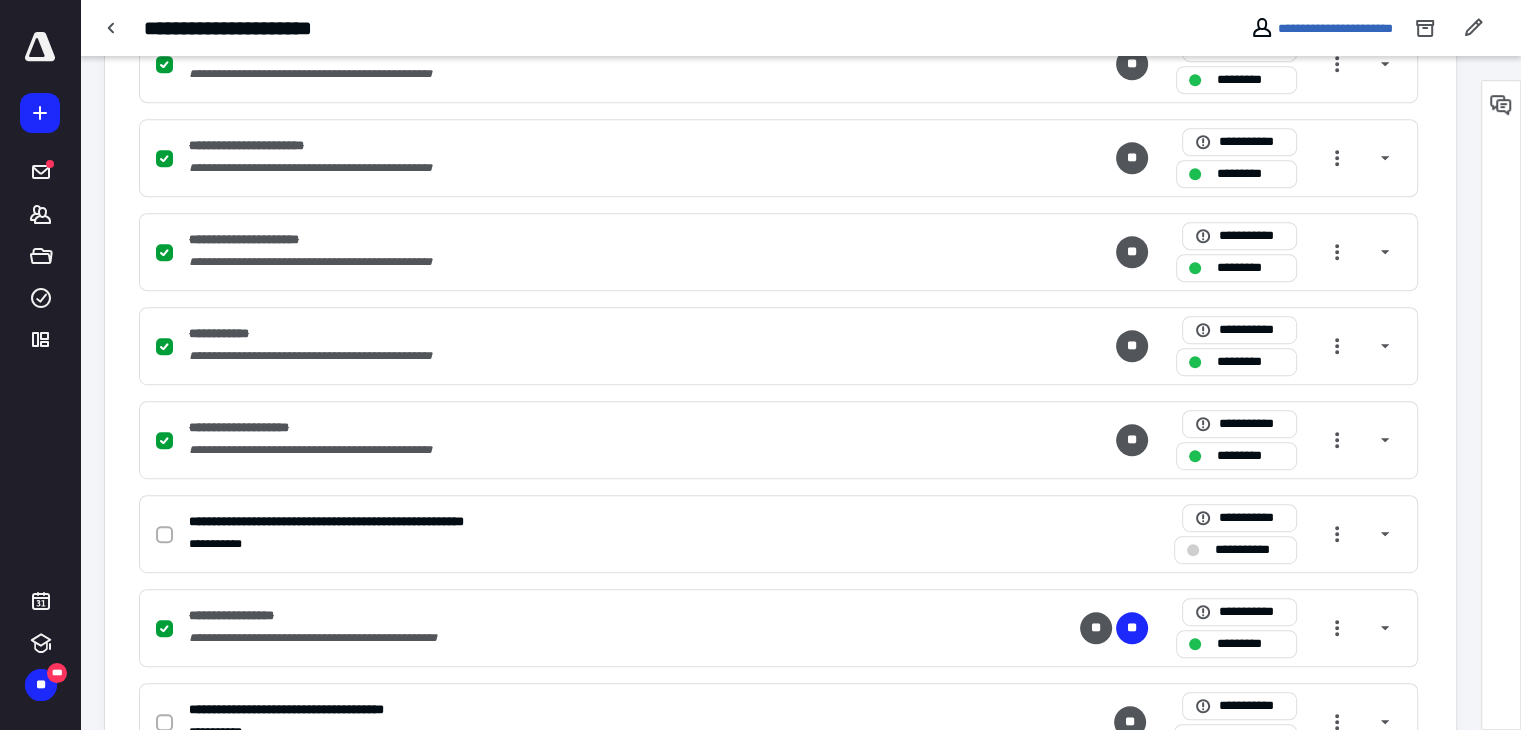 scroll, scrollTop: 903, scrollLeft: 0, axis: vertical 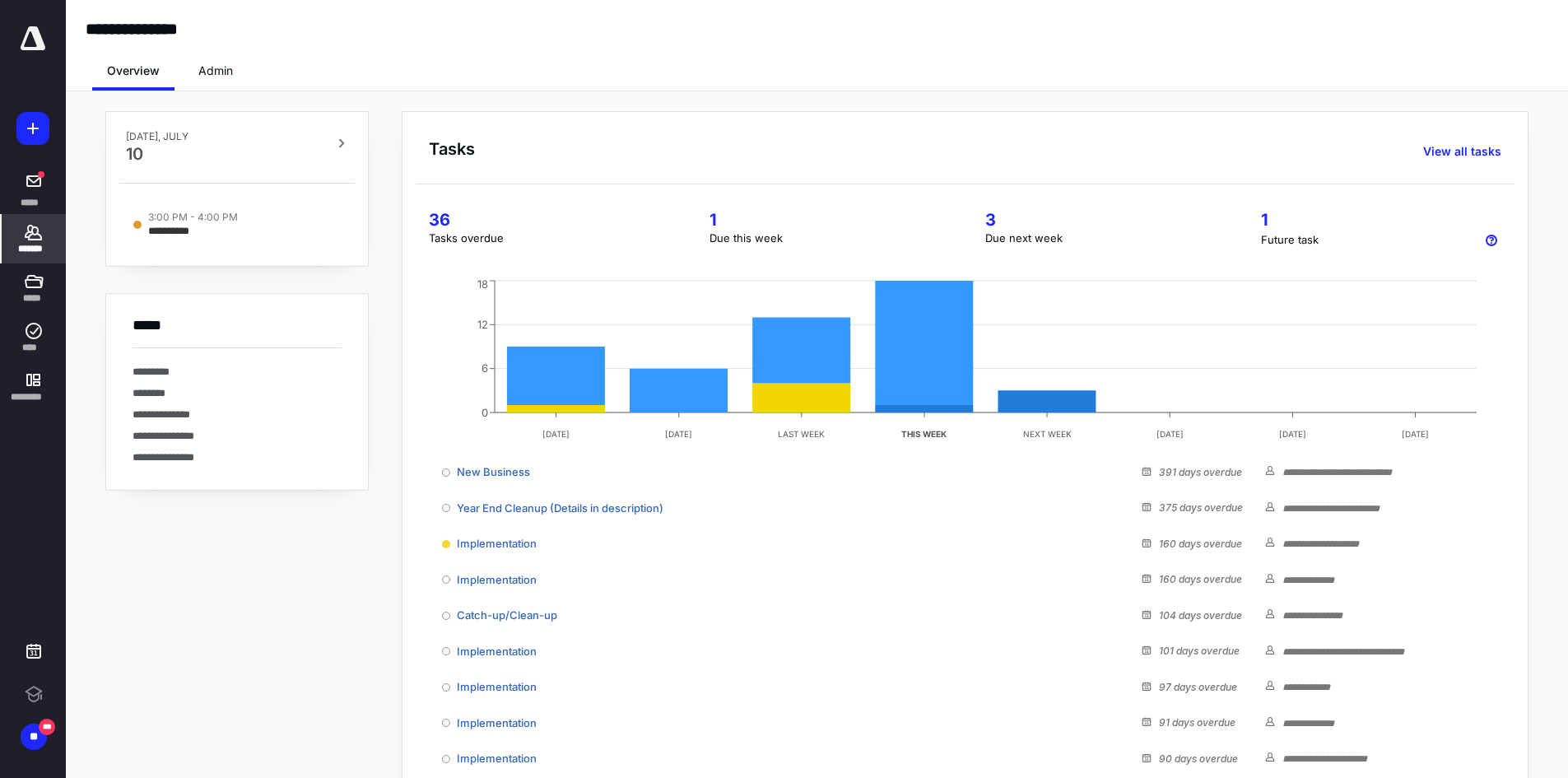 click on "*******" at bounding box center (34, 249) 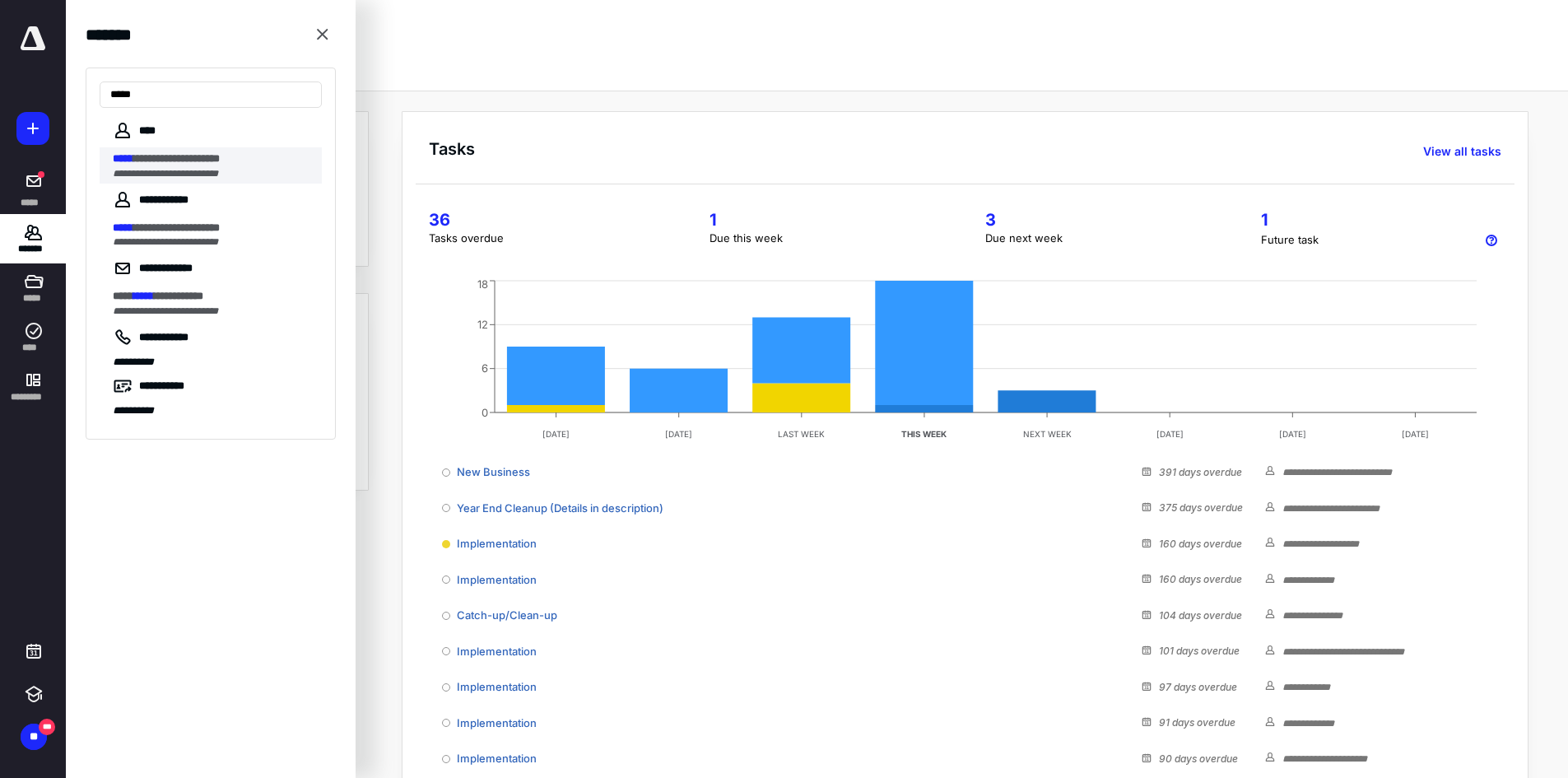 type on "*****" 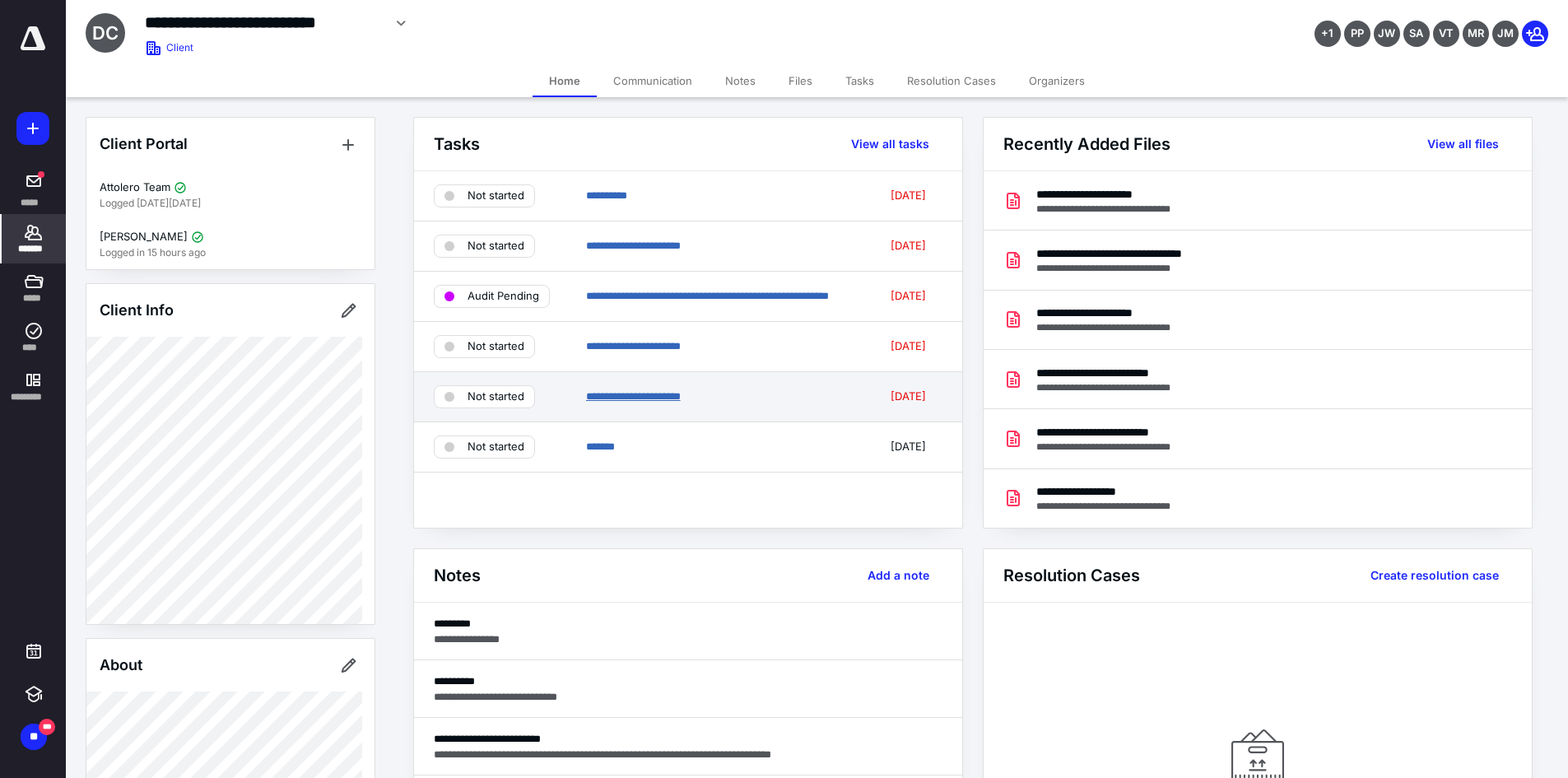 click on "**********" at bounding box center [633, 396] 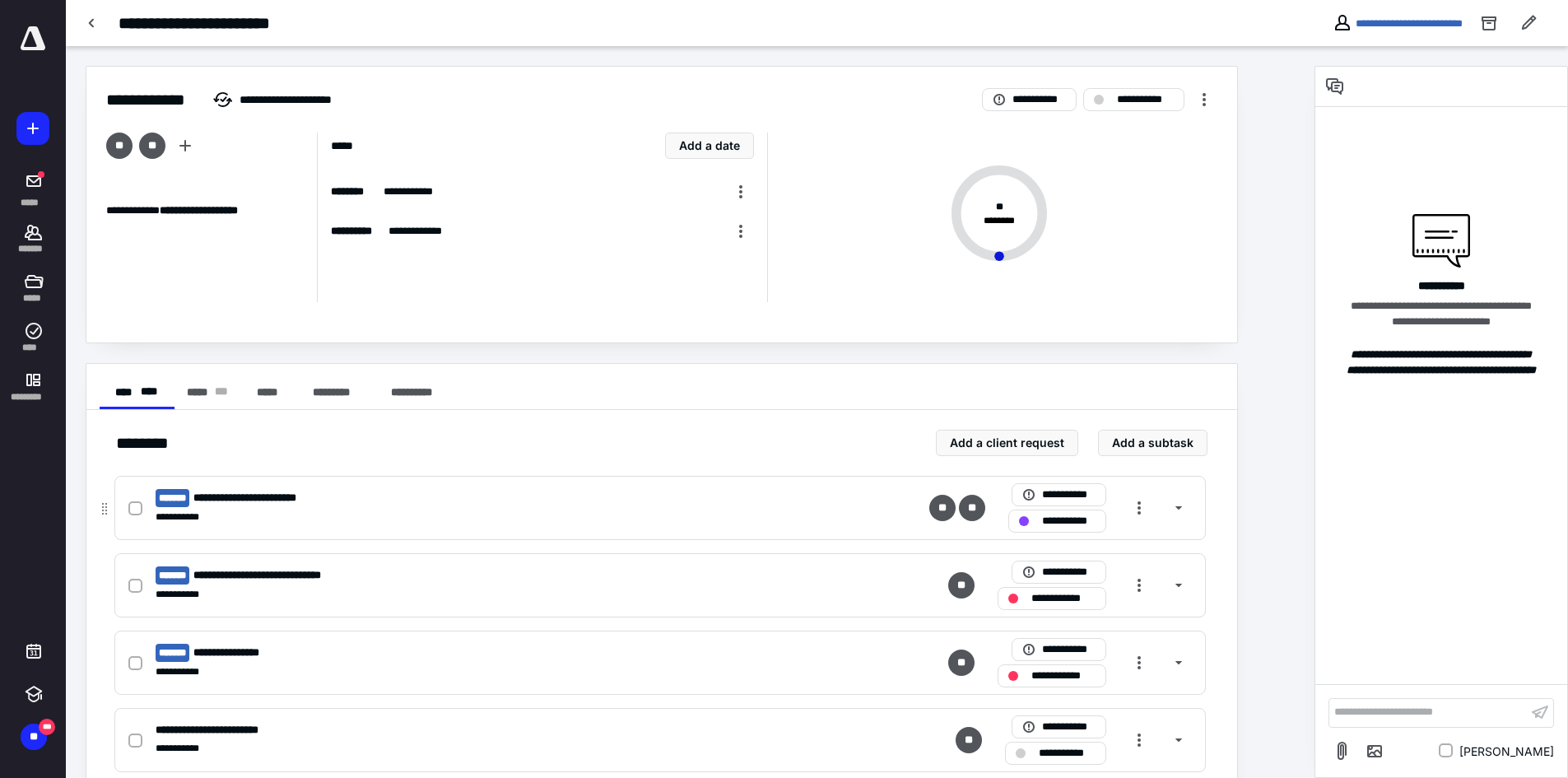 click on "**********" at bounding box center [444, 517] 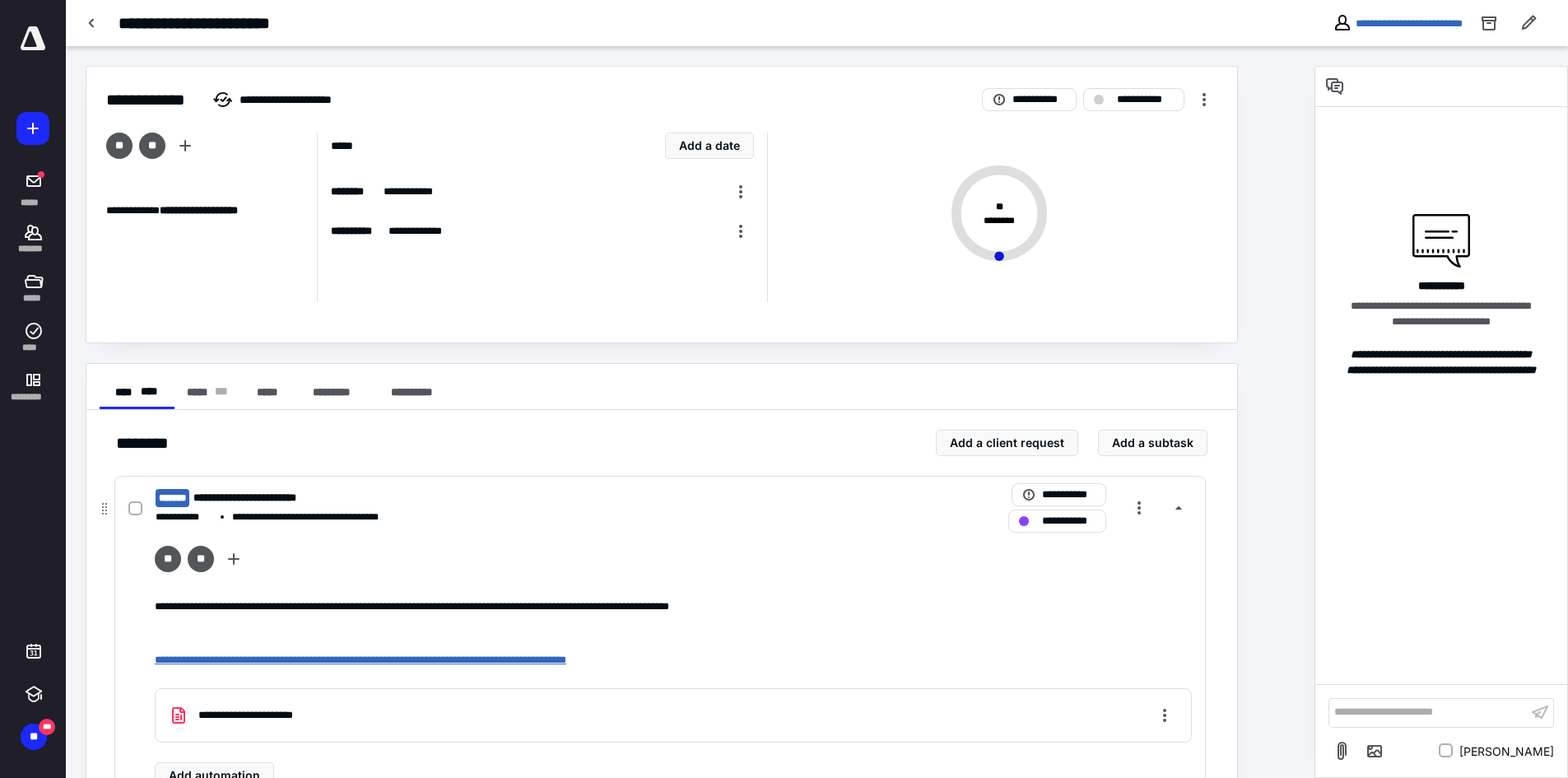 click on "**********" at bounding box center [361, 659] 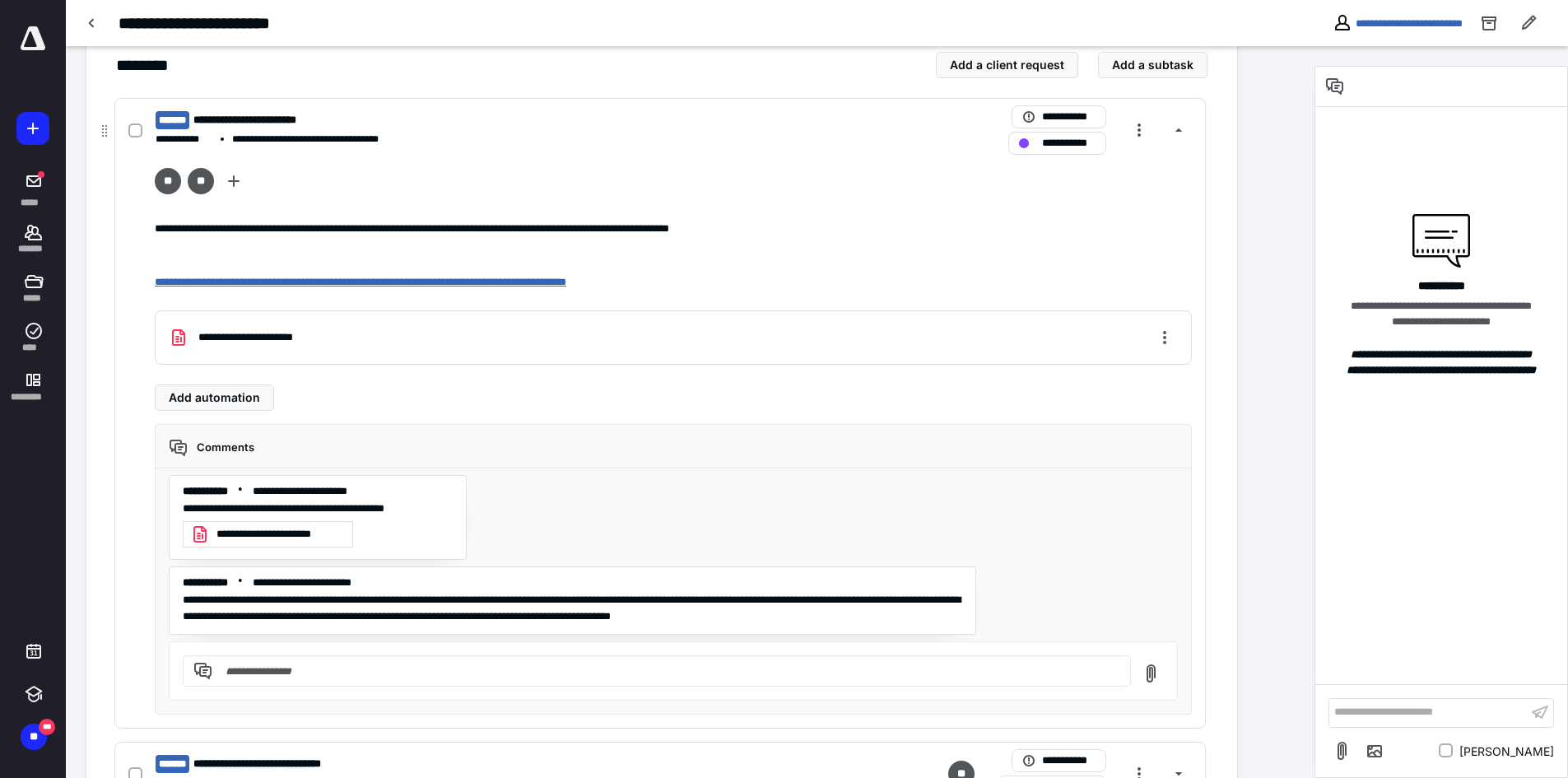 scroll, scrollTop: 412, scrollLeft: 0, axis: vertical 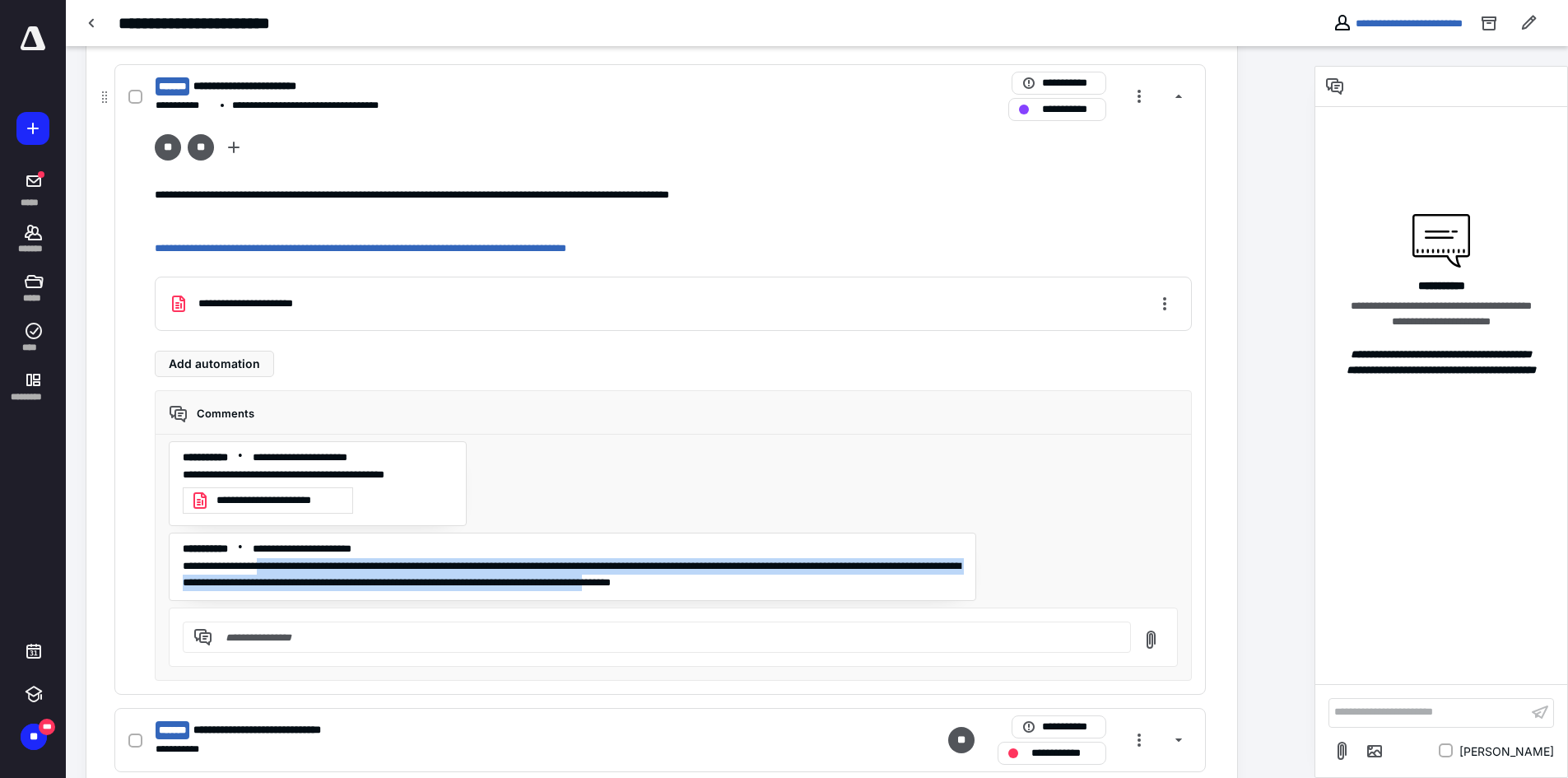 drag, startPoint x: 279, startPoint y: 565, endPoint x: 891, endPoint y: 597, distance: 612.836 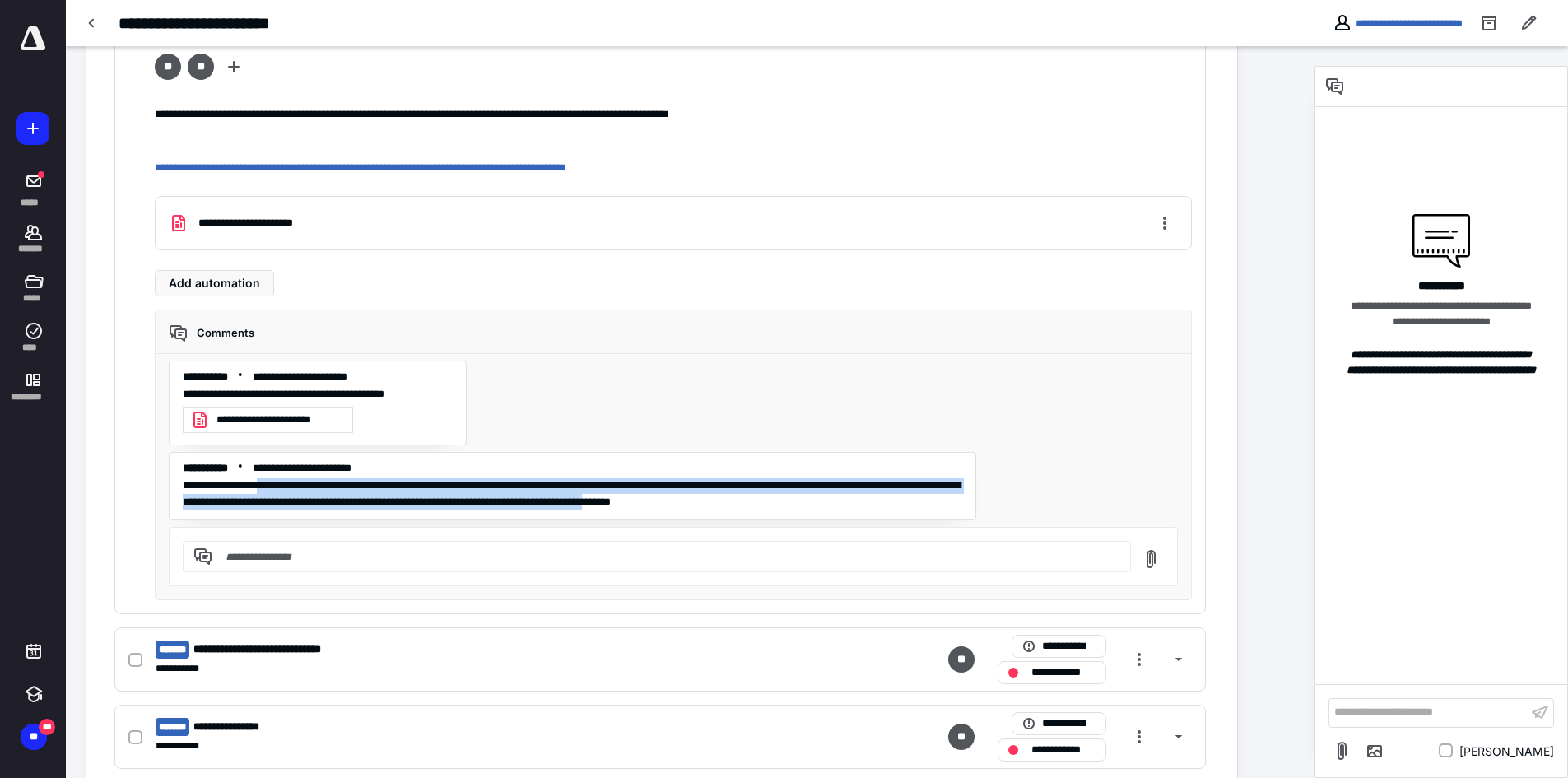 scroll, scrollTop: 494, scrollLeft: 0, axis: vertical 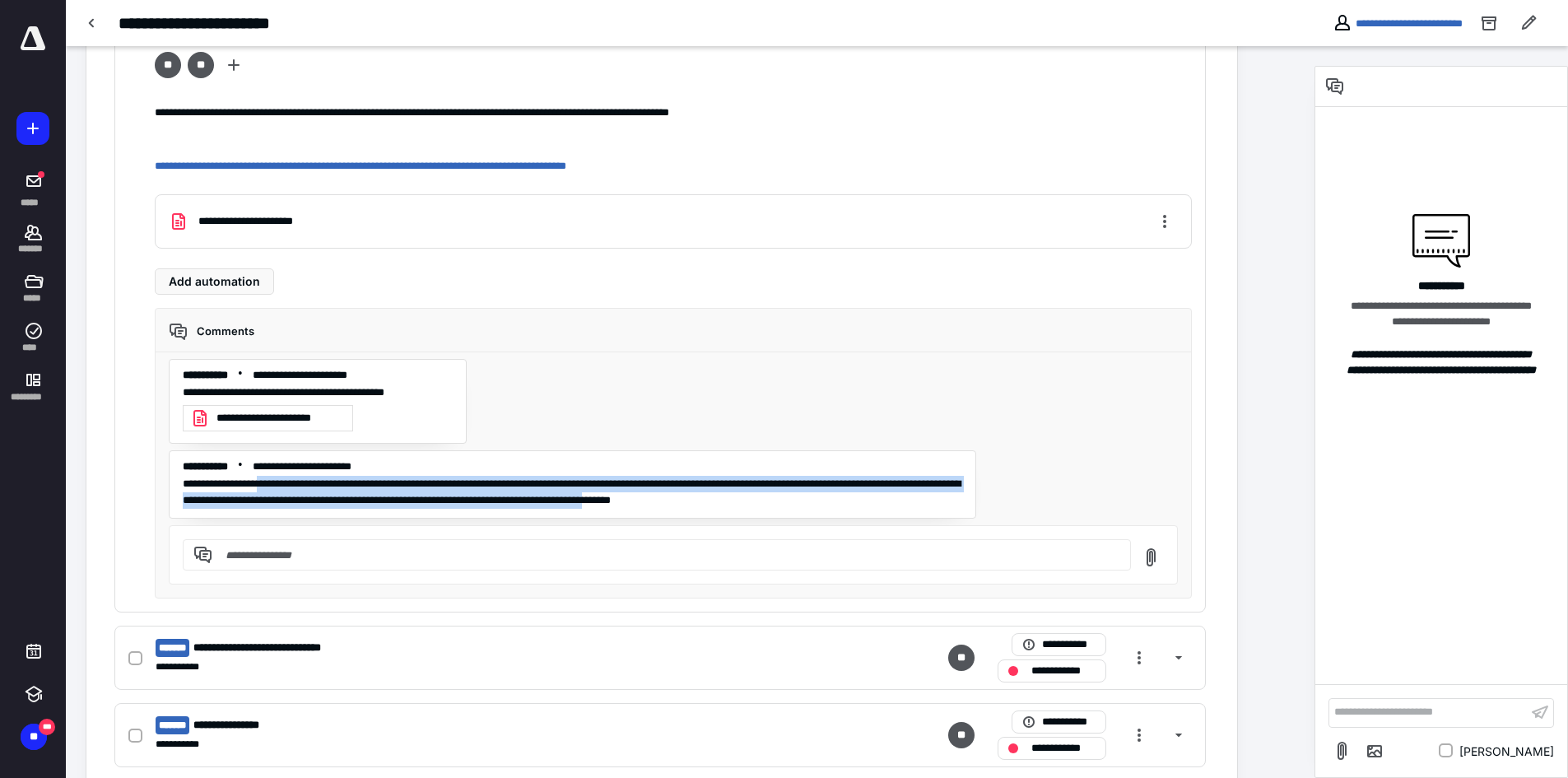 click on "**********" at bounding box center [572, 484] 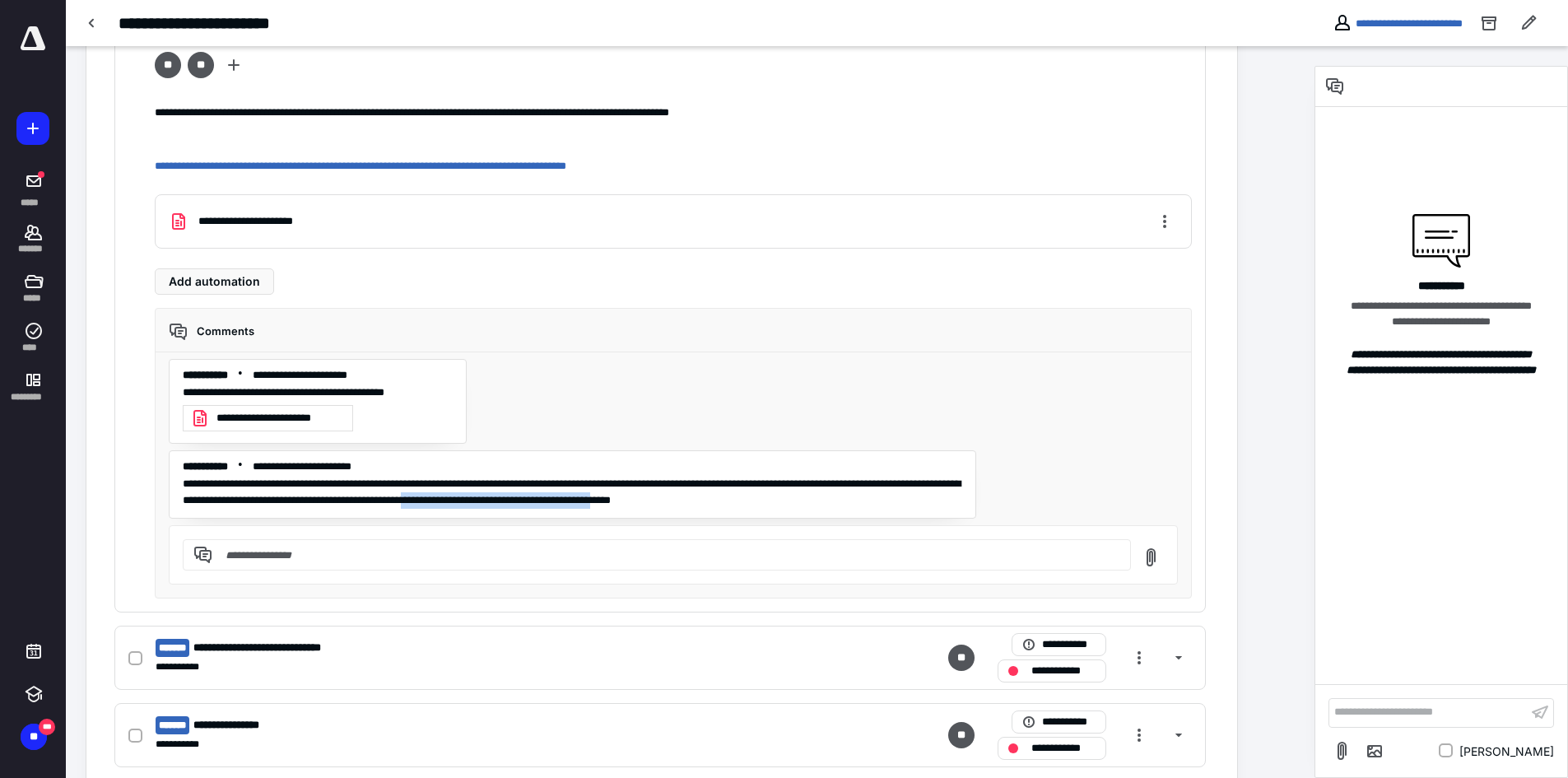 drag, startPoint x: 673, startPoint y: 503, endPoint x: 900, endPoint y: 510, distance: 227.1079 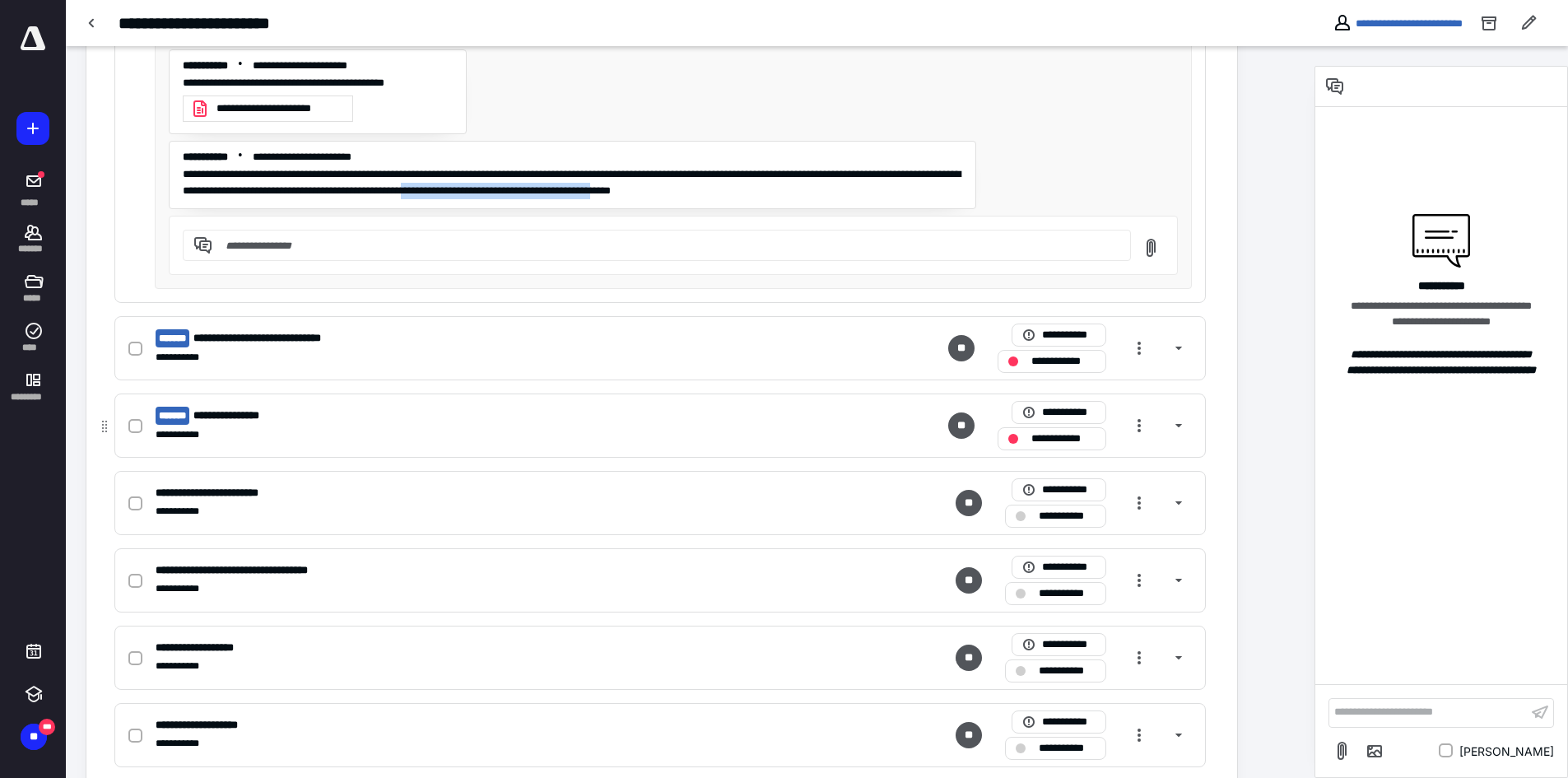 scroll, scrollTop: 0, scrollLeft: 0, axis: both 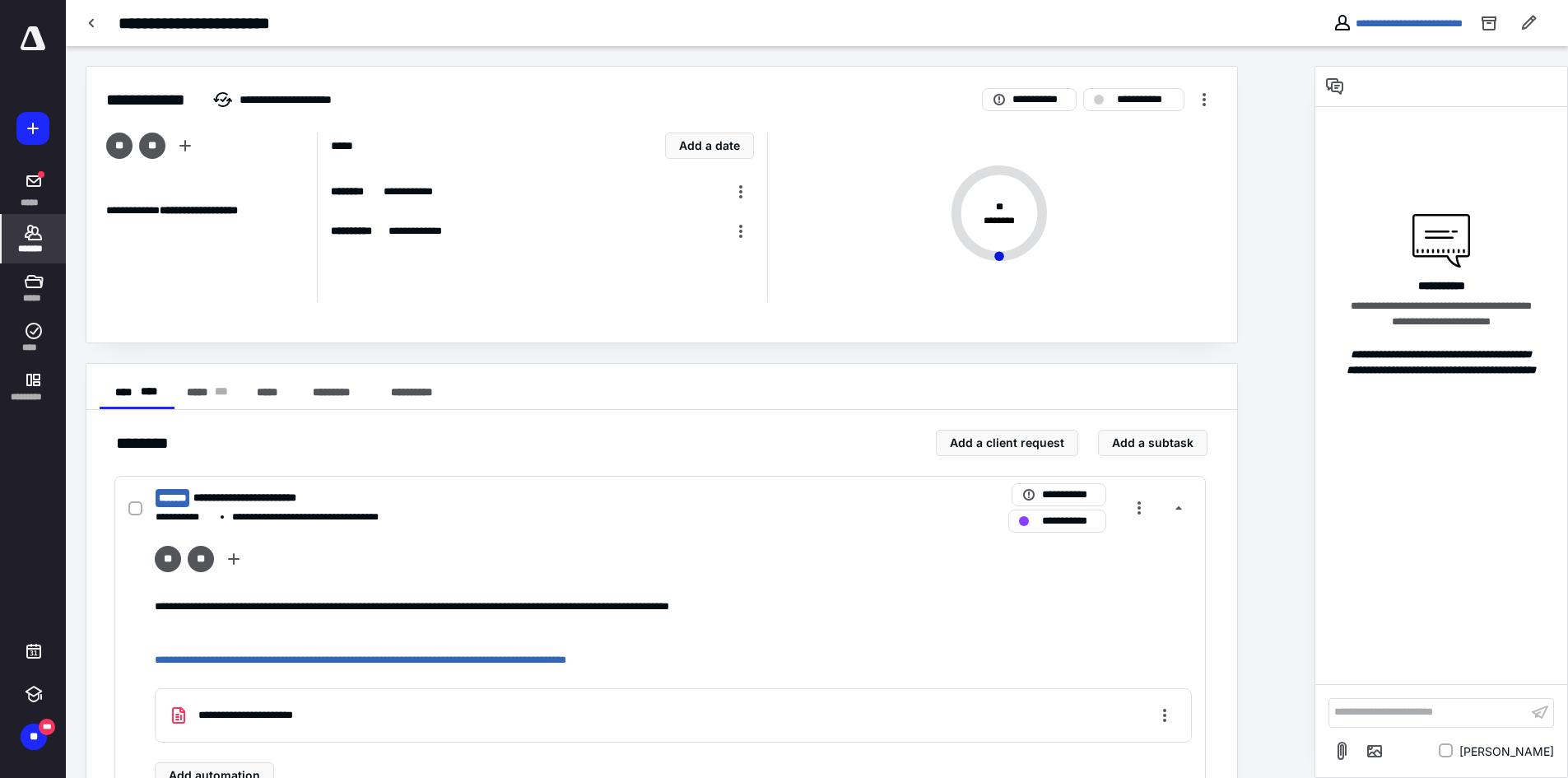 click on "*******" at bounding box center (34, 249) 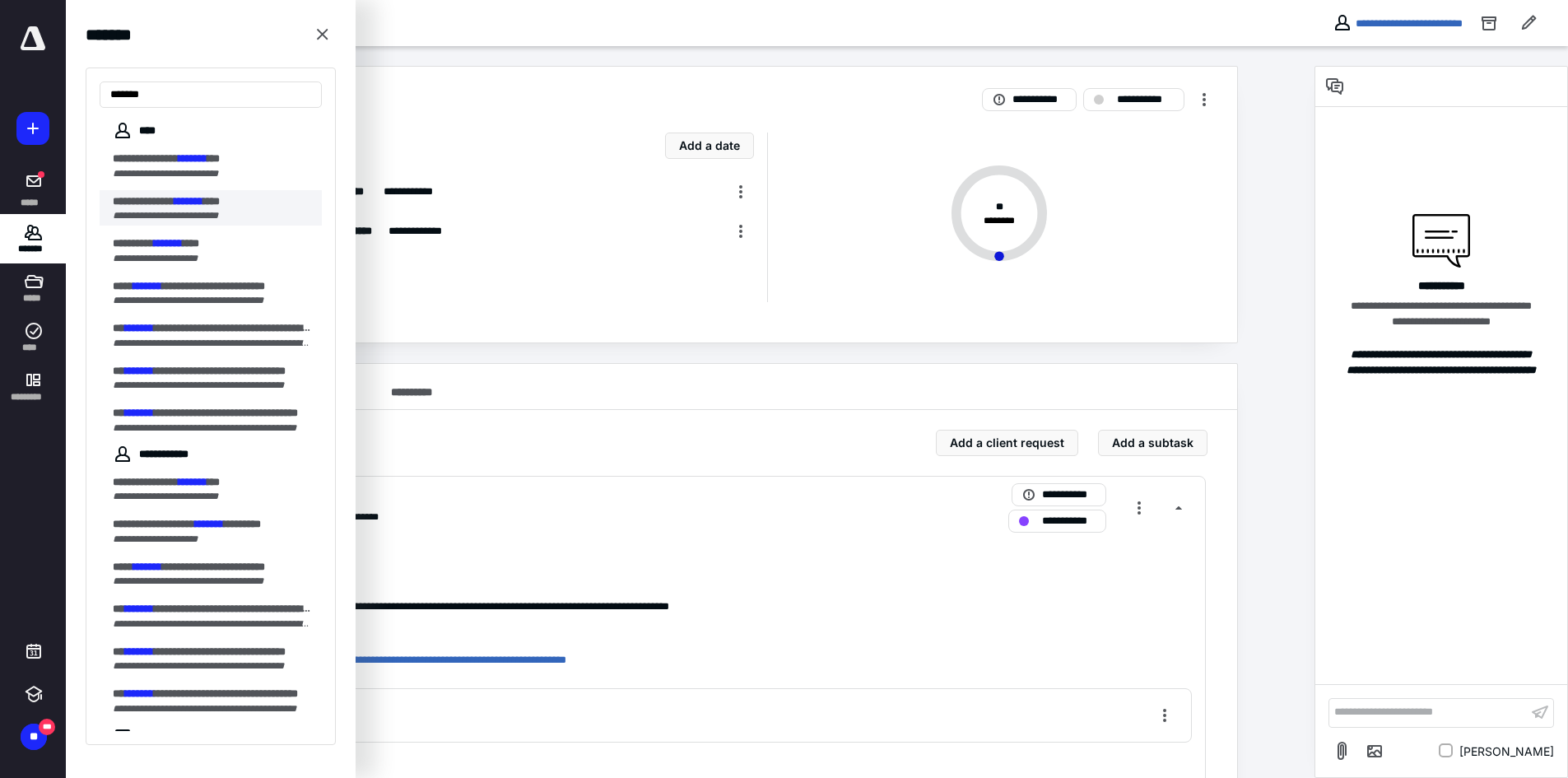 type on "*******" 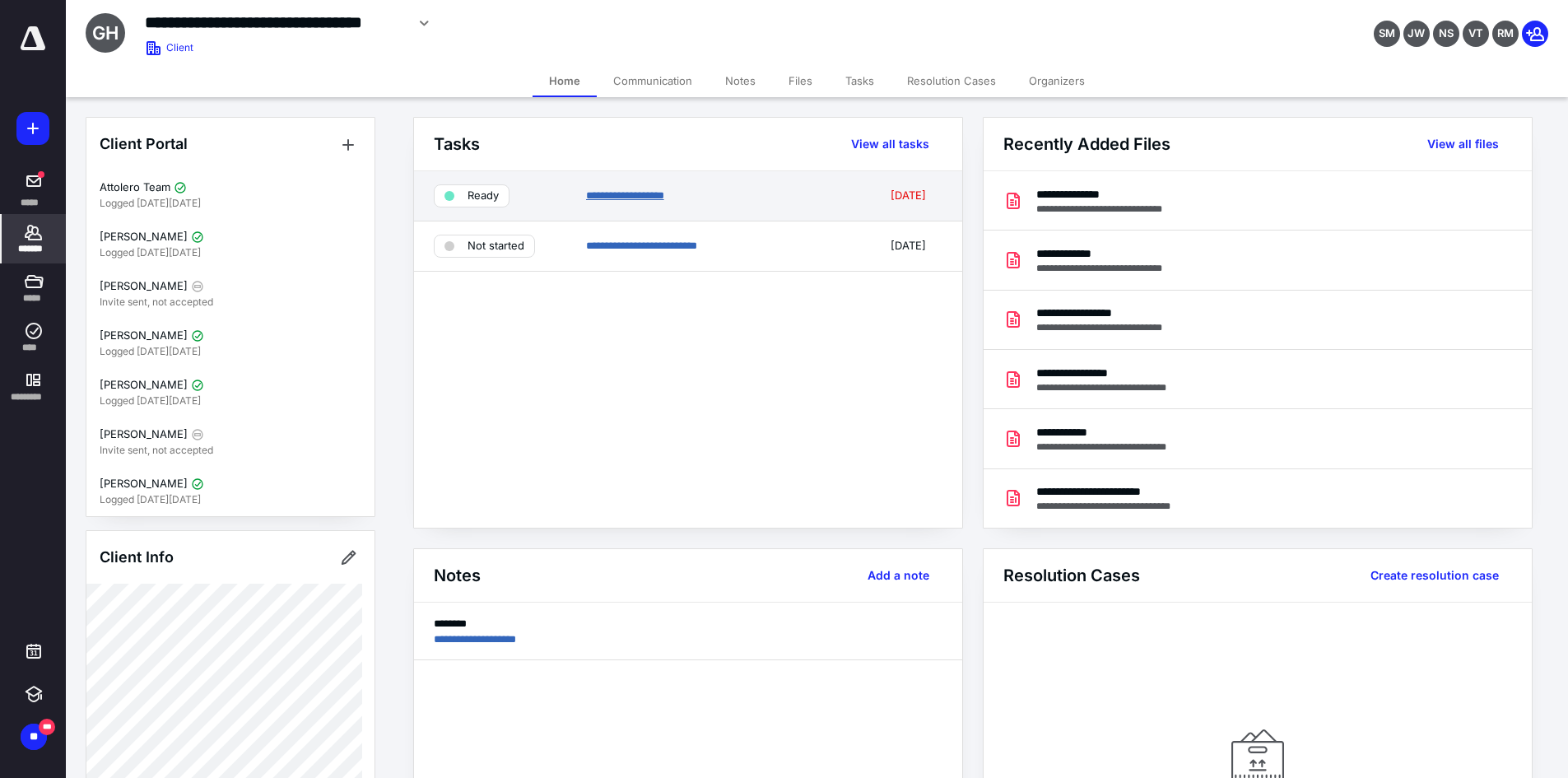 click on "**********" at bounding box center (625, 195) 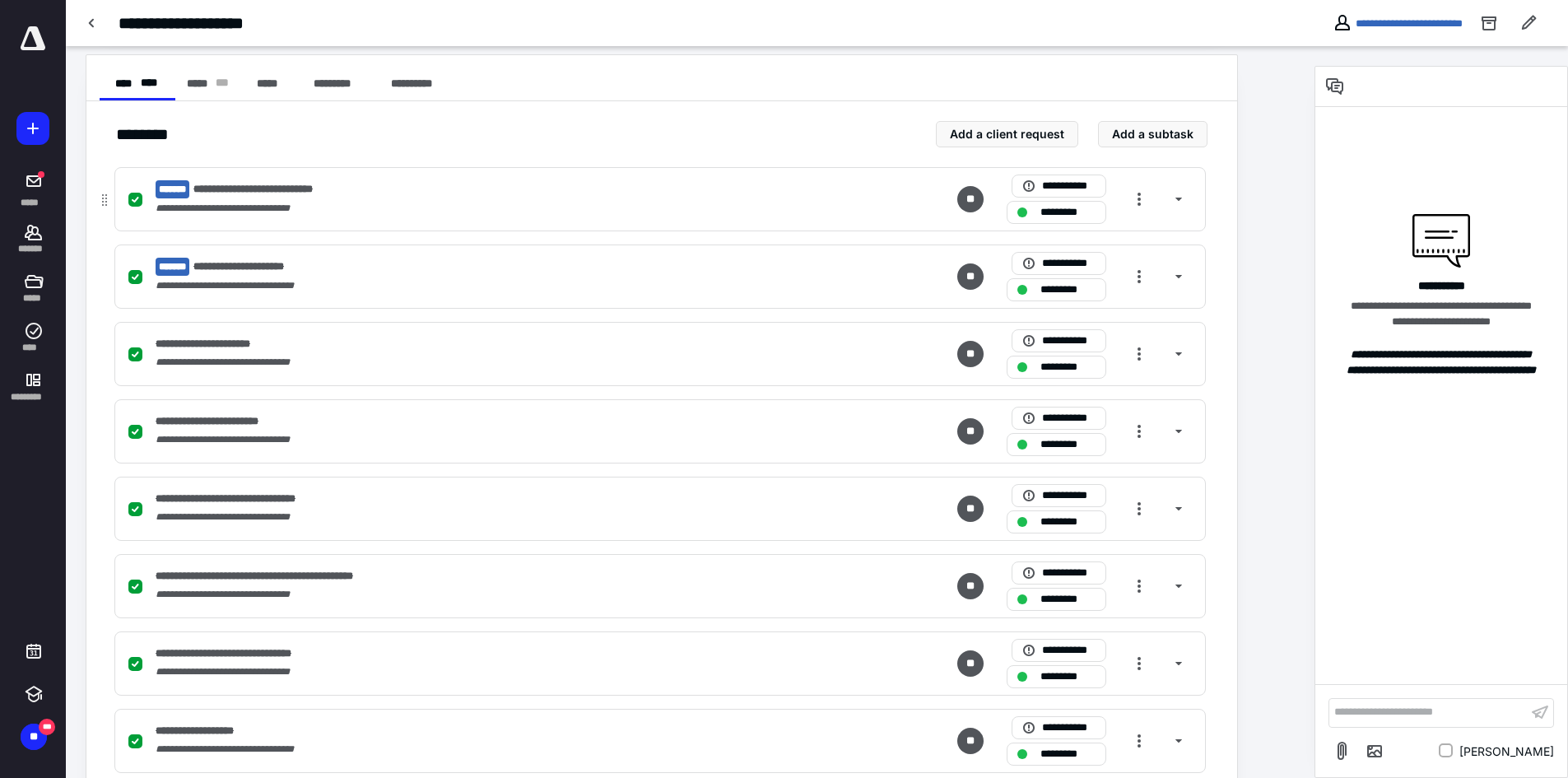 scroll, scrollTop: 499, scrollLeft: 0, axis: vertical 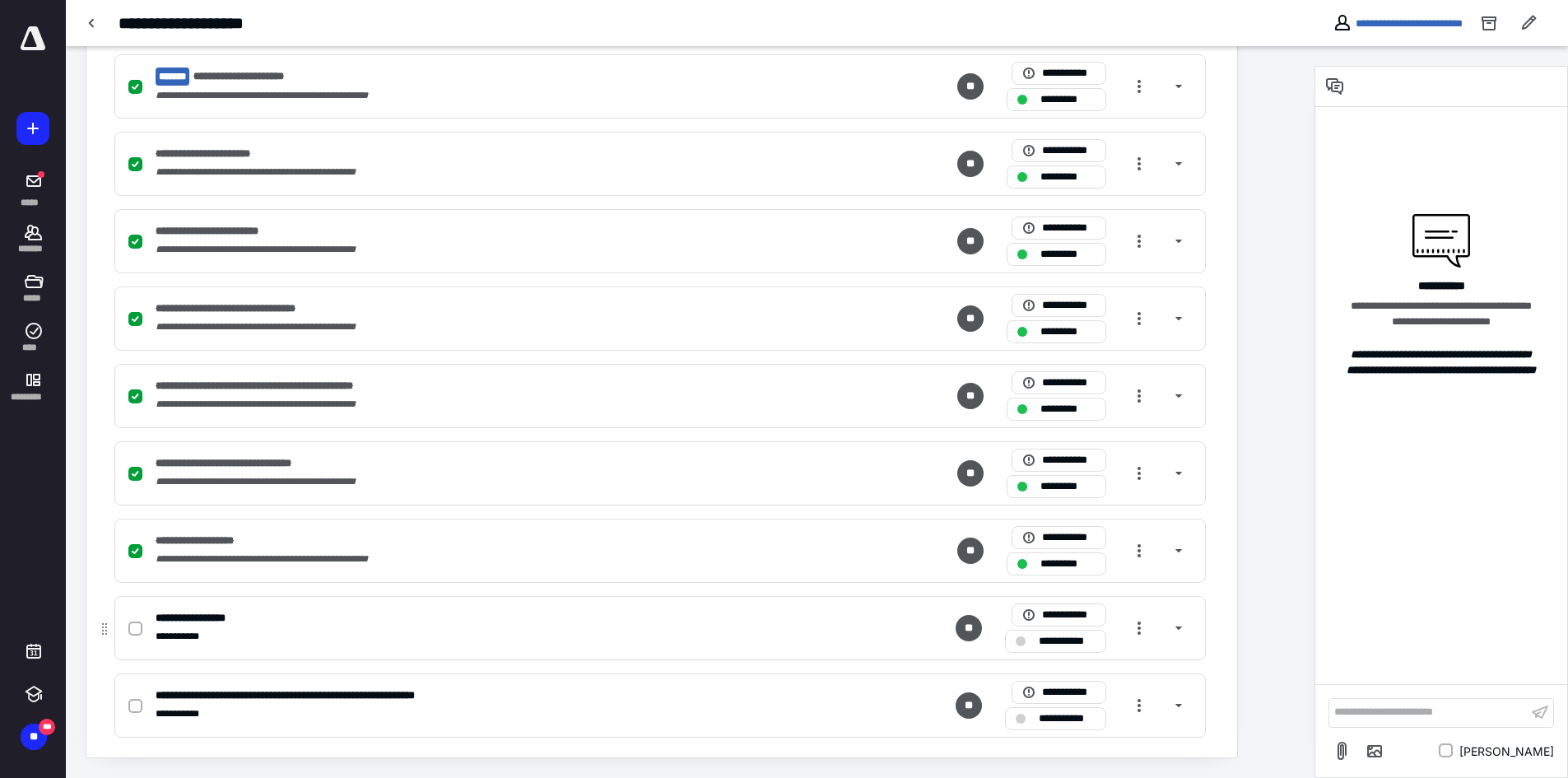 click at bounding box center [135, 629] 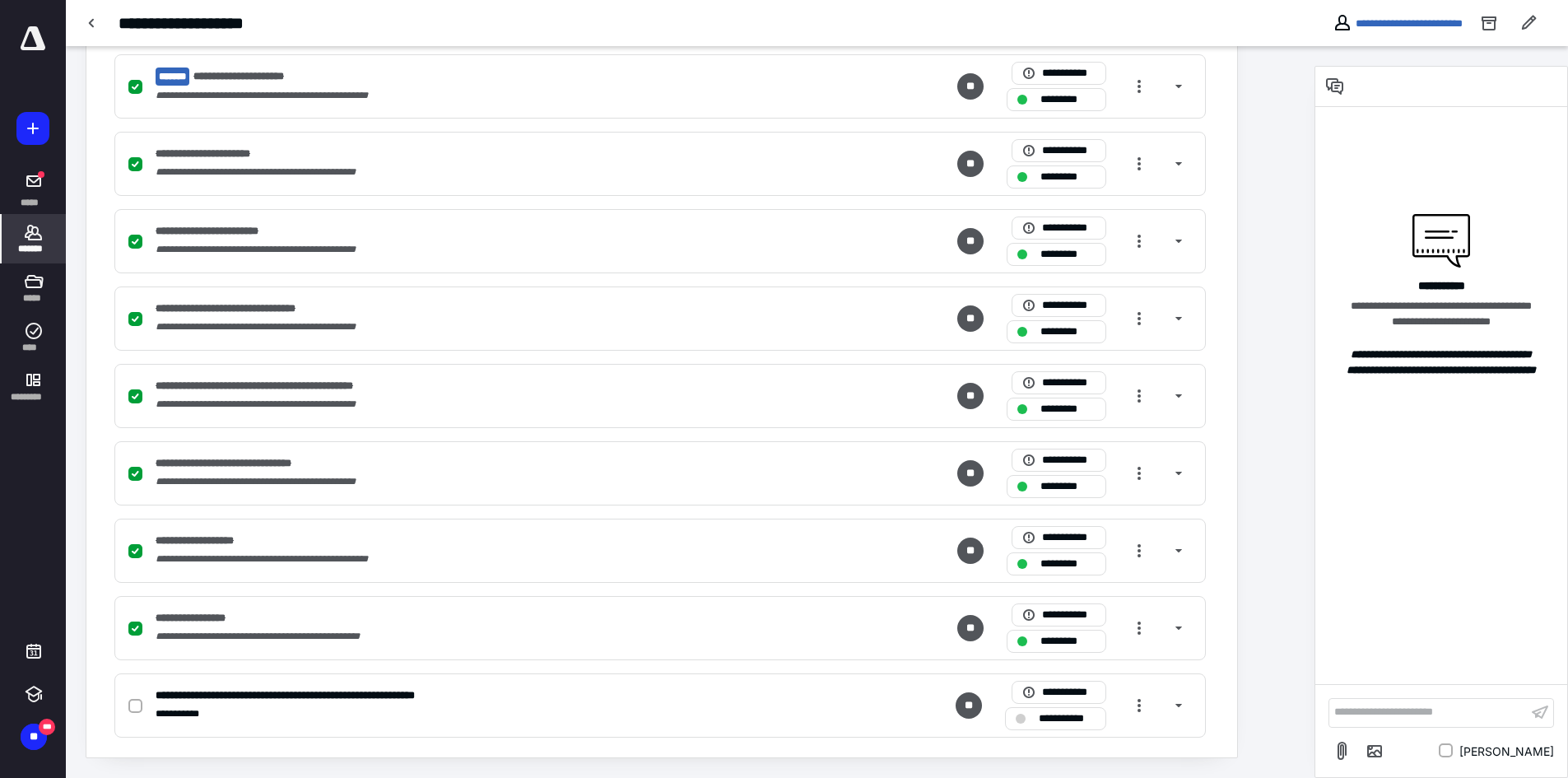 click 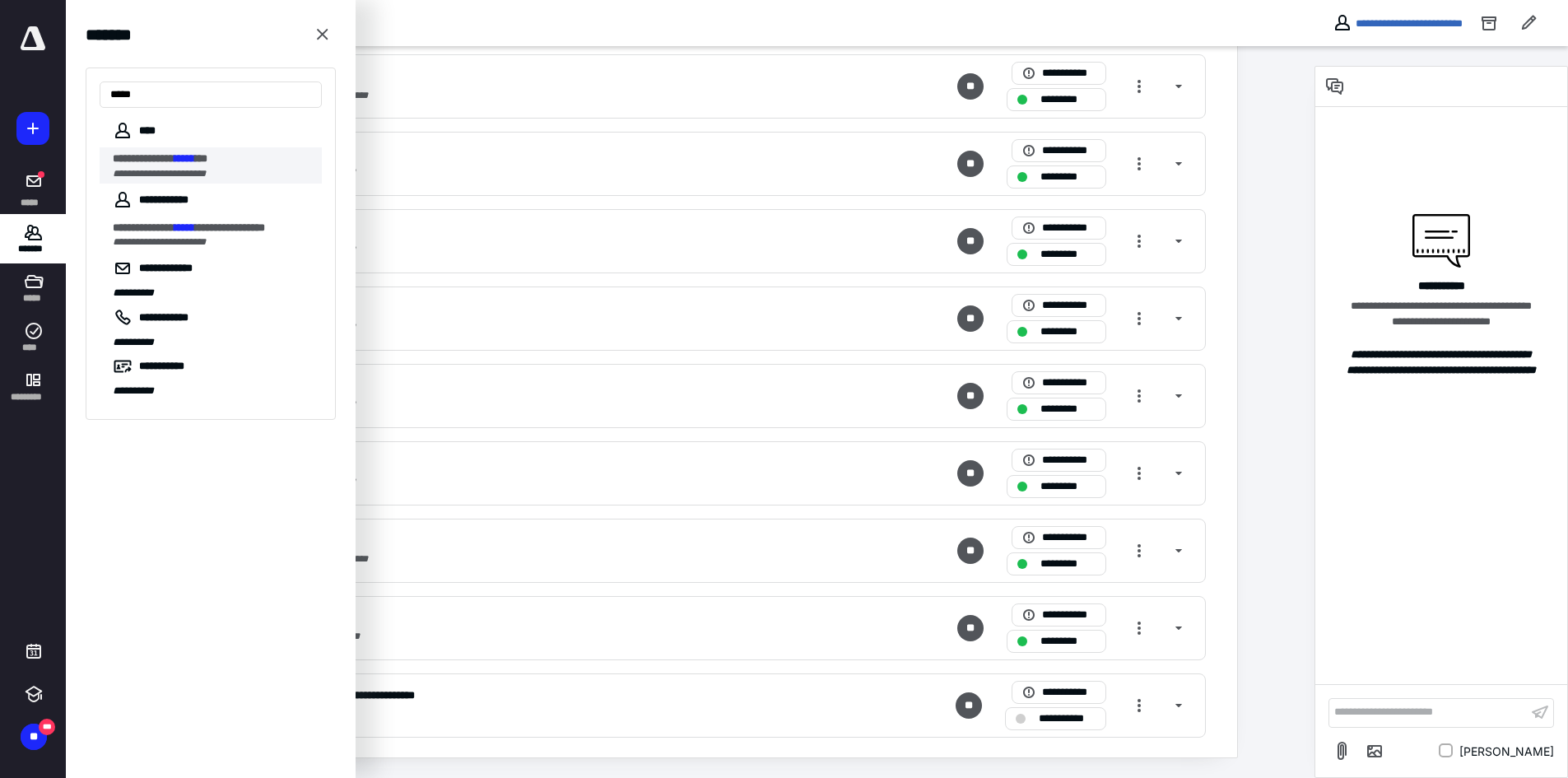 type on "*****" 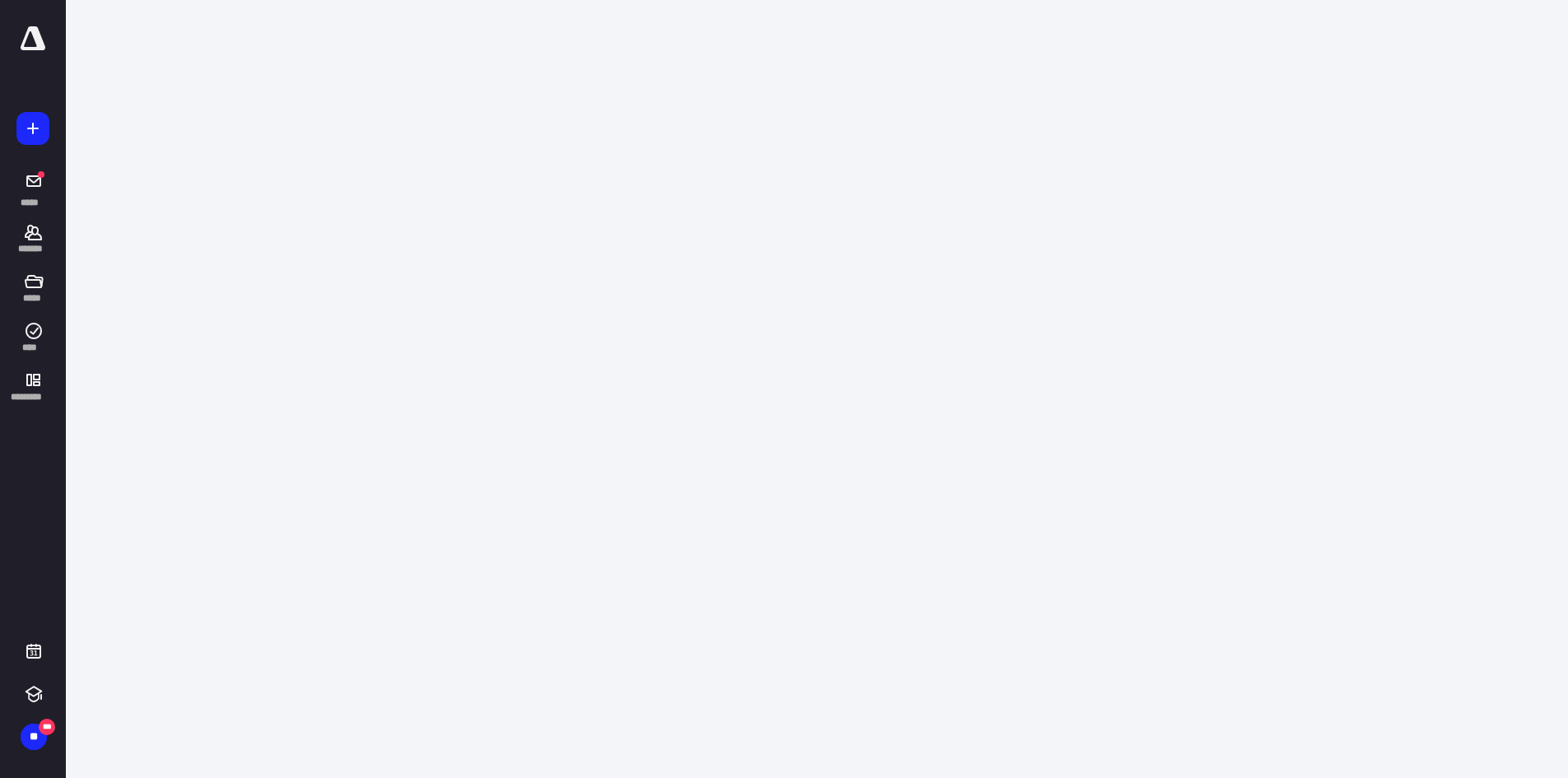 scroll, scrollTop: 0, scrollLeft: 0, axis: both 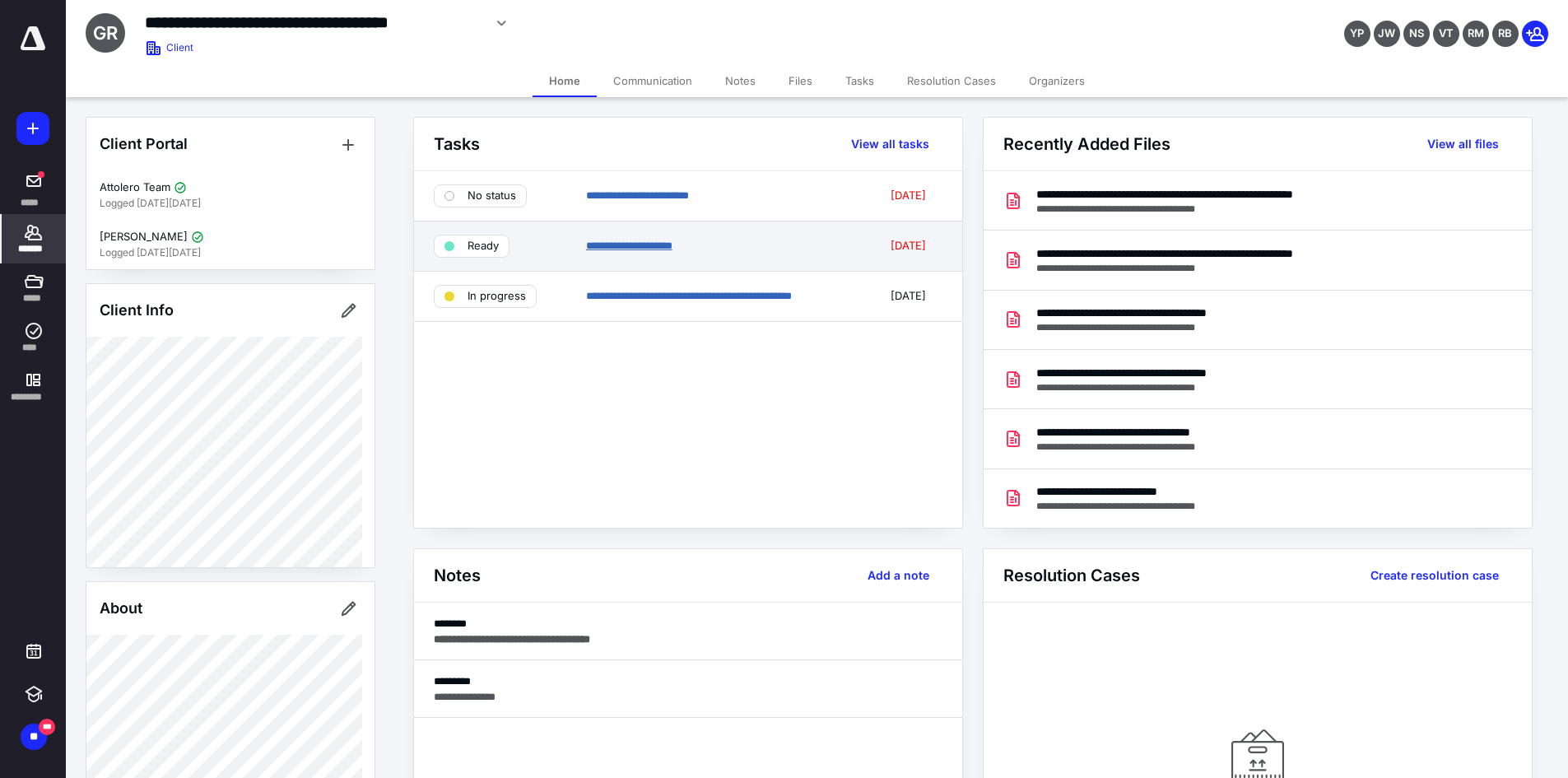 click on "**********" at bounding box center [629, 245] 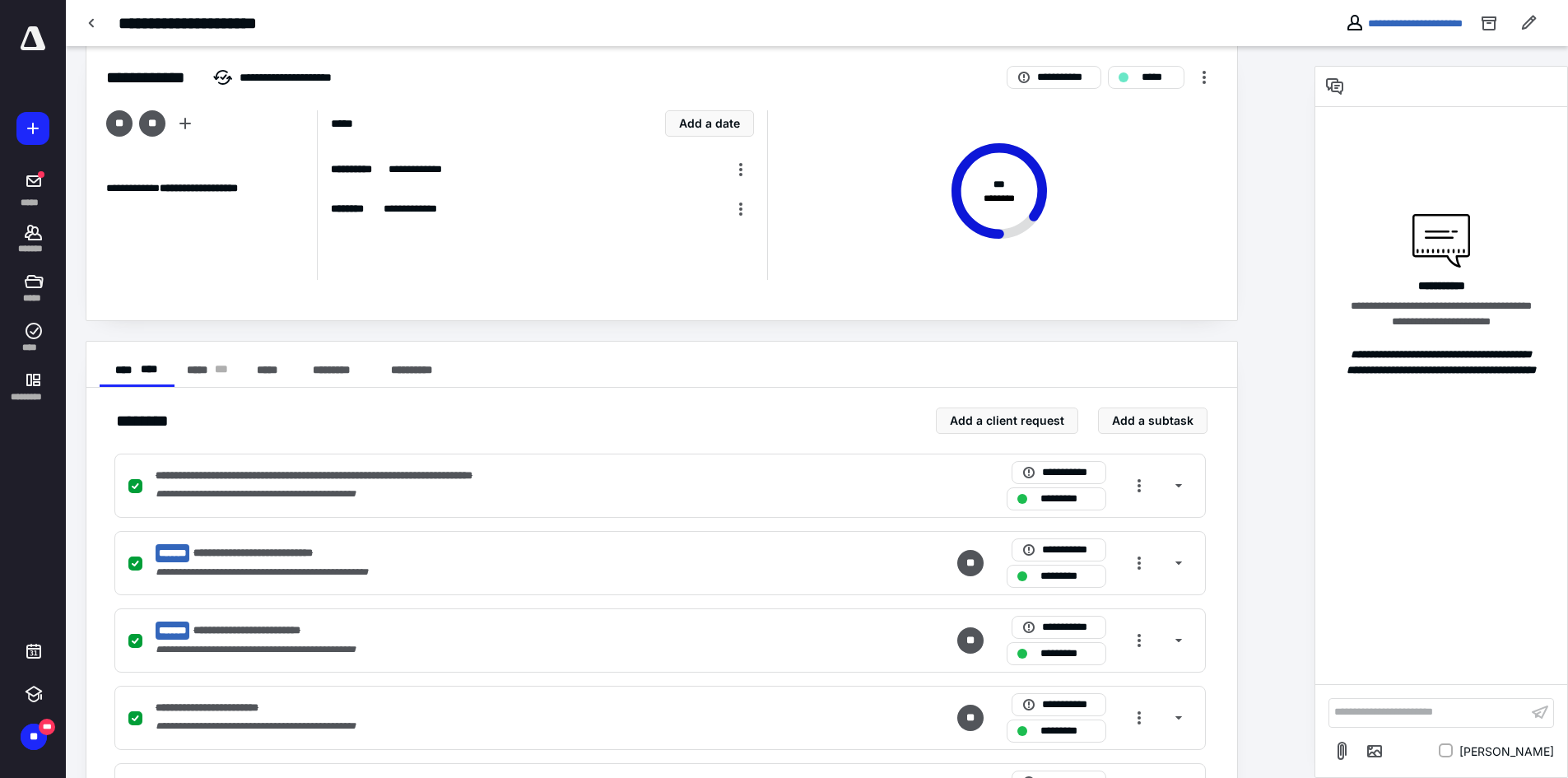 scroll, scrollTop: 0, scrollLeft: 0, axis: both 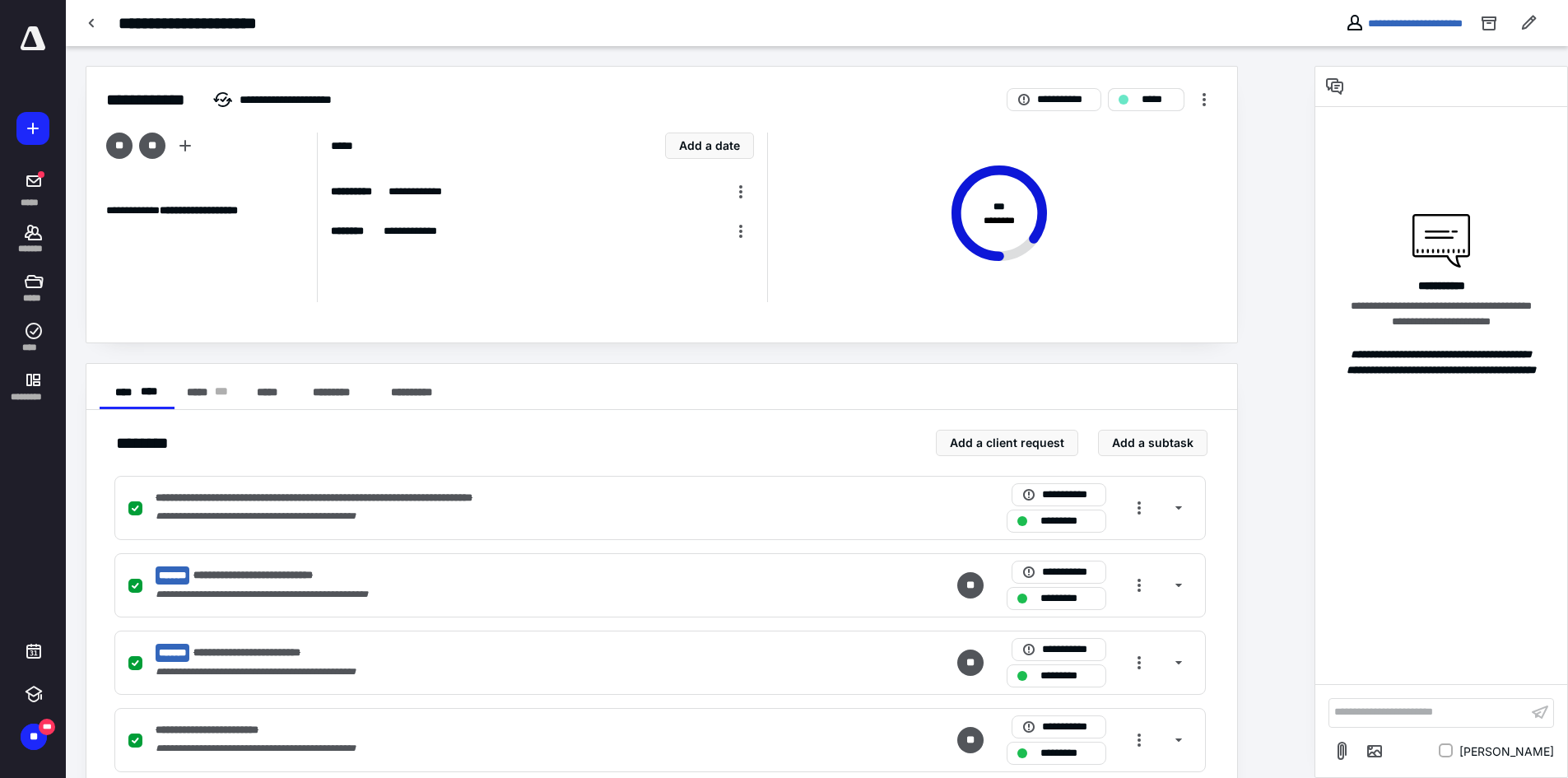 click on "*****" at bounding box center (1157, 100) 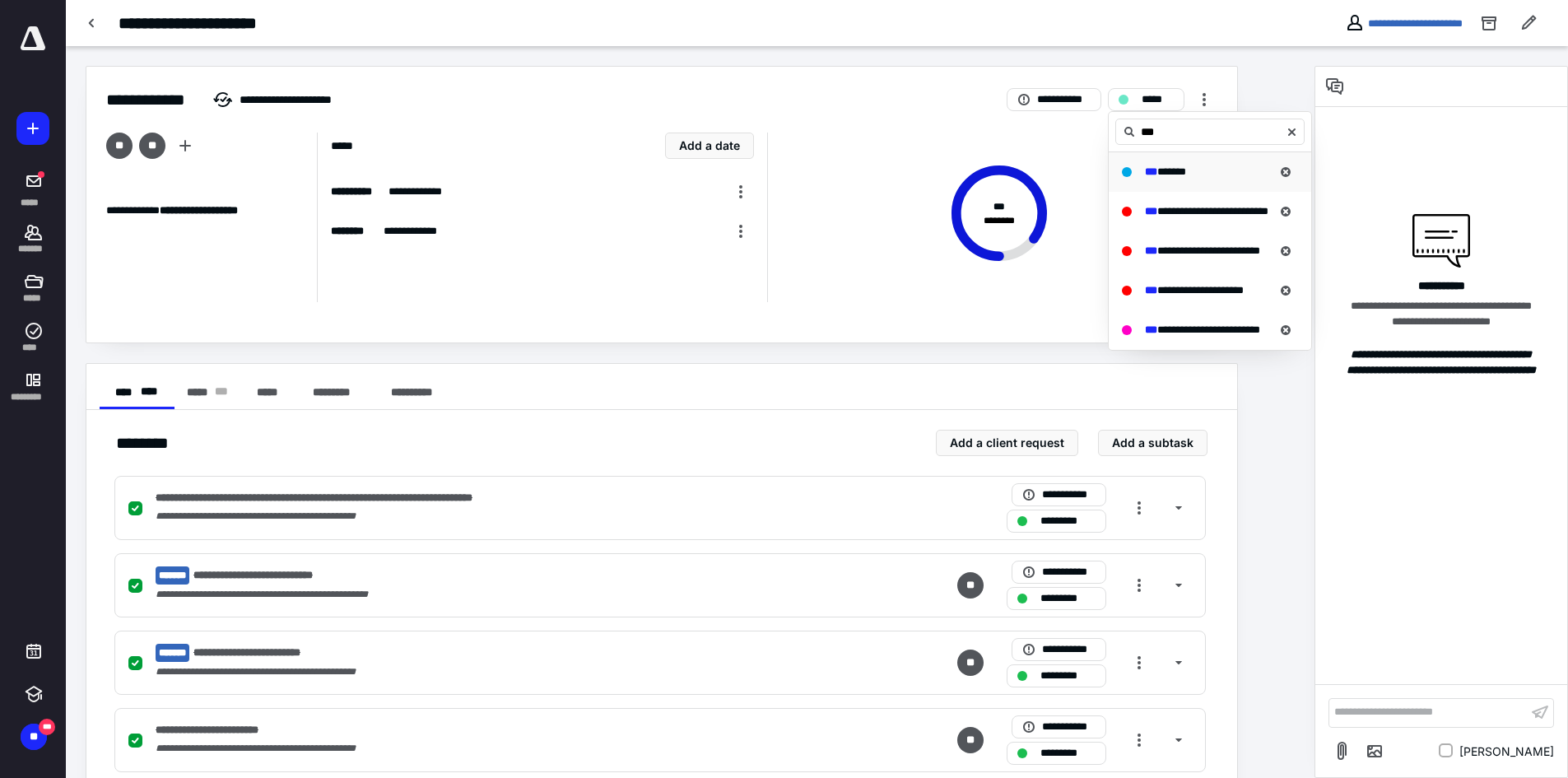 type on "***" 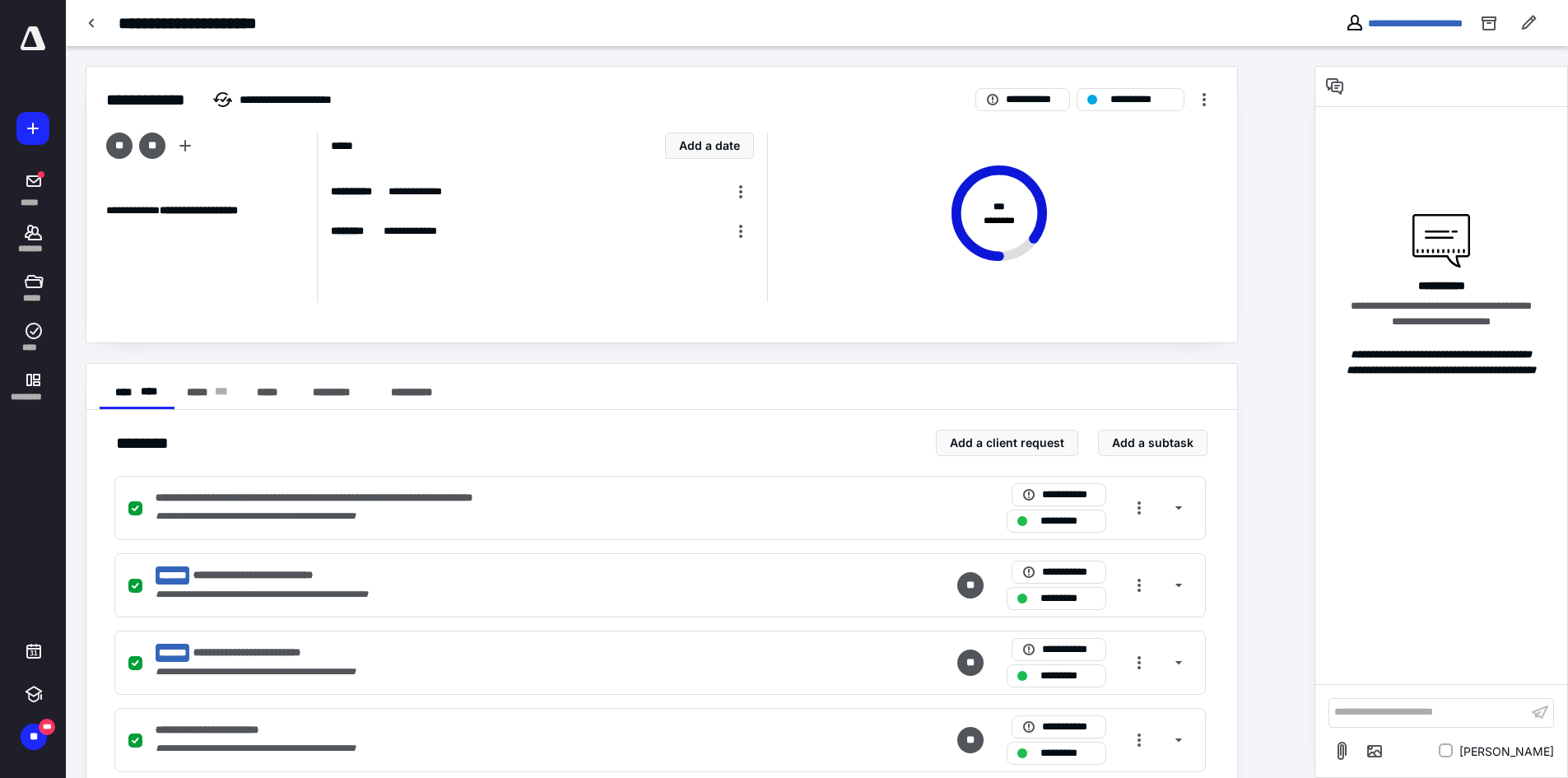 click on "** * ********" at bounding box center (992, 217) 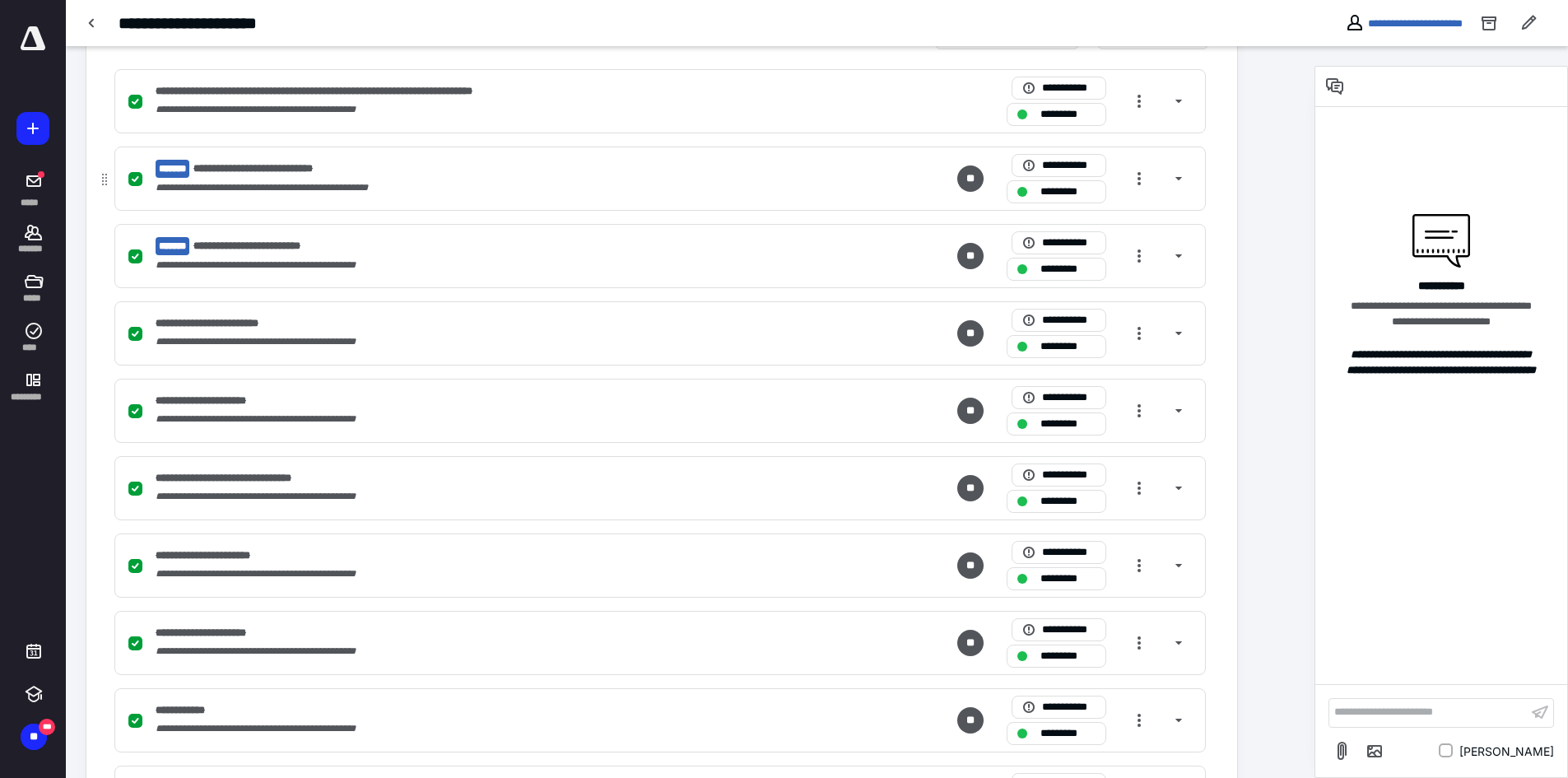 scroll, scrollTop: 0, scrollLeft: 0, axis: both 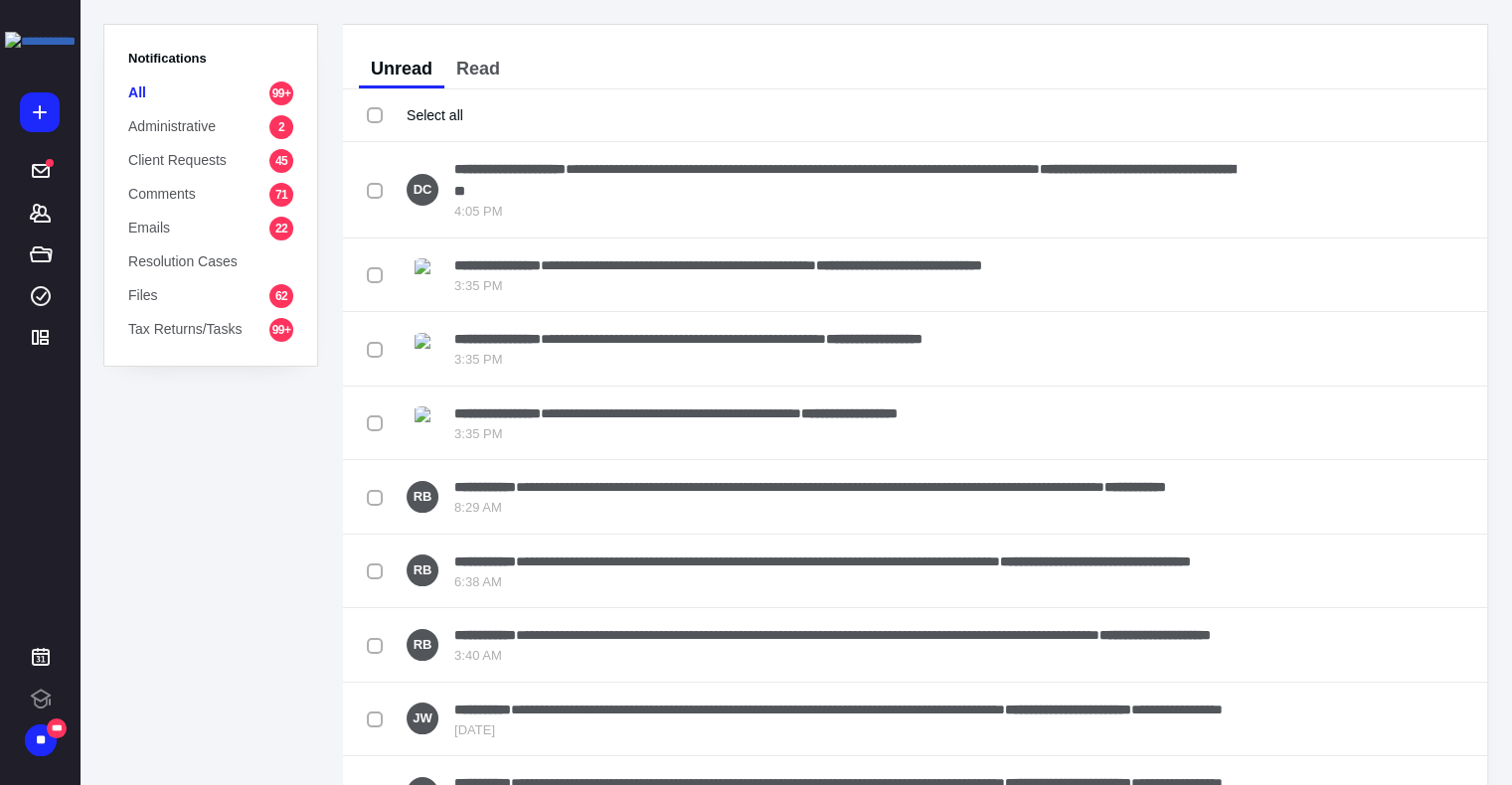 click on "Tax Returns/Tasks" at bounding box center [185, 329] 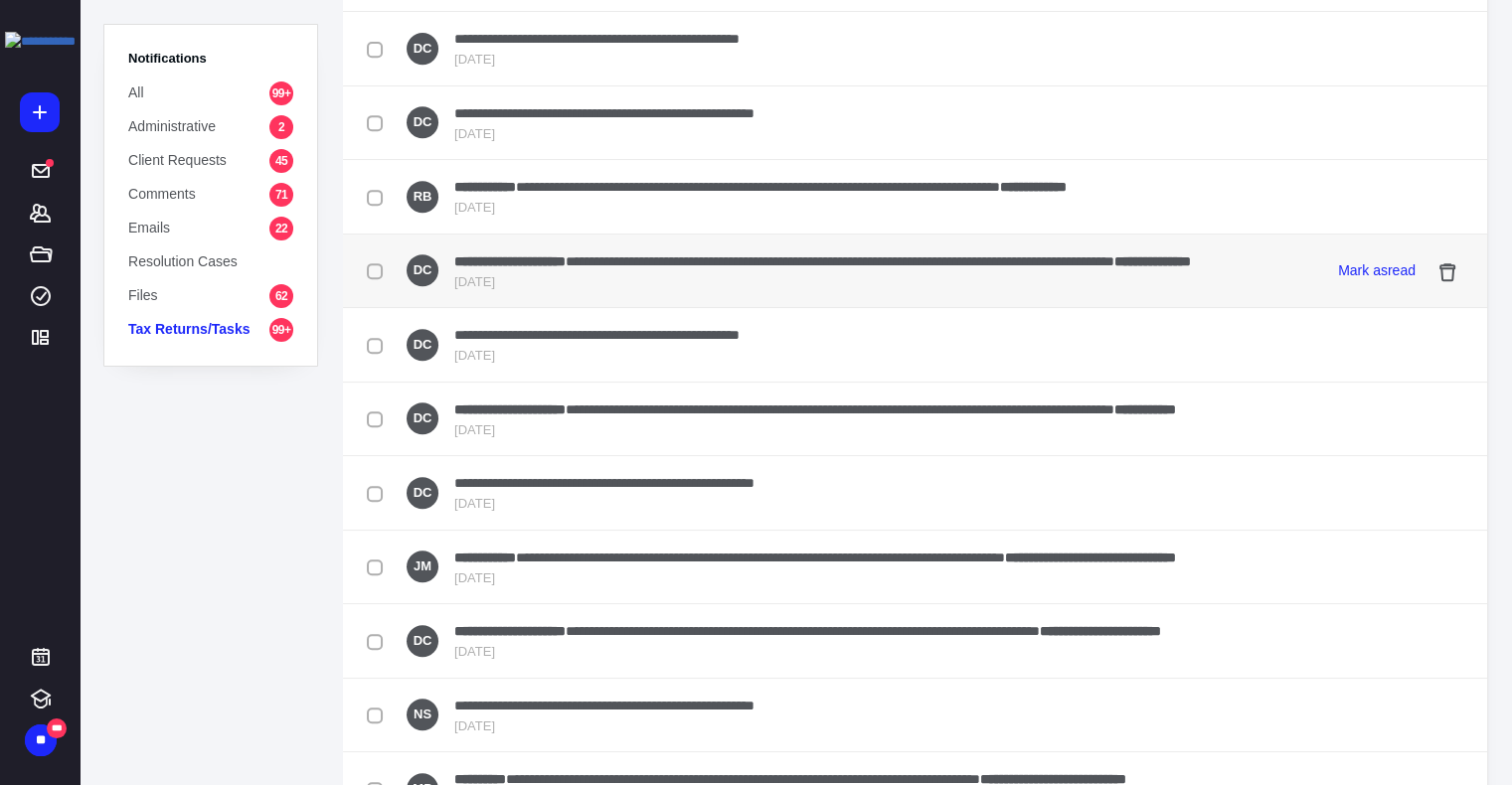 scroll, scrollTop: 894, scrollLeft: 0, axis: vertical 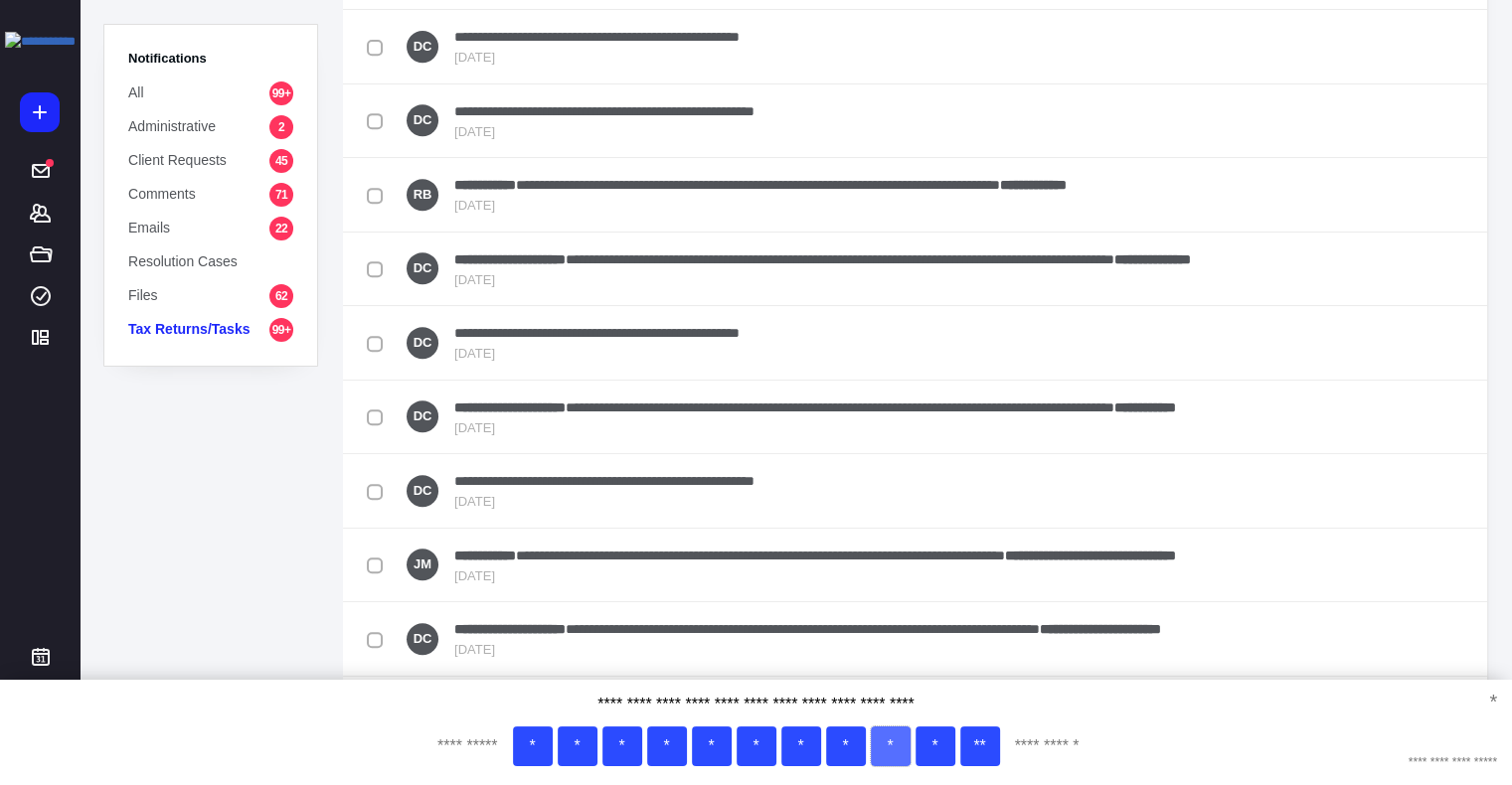 click on "*" at bounding box center (891, 746) 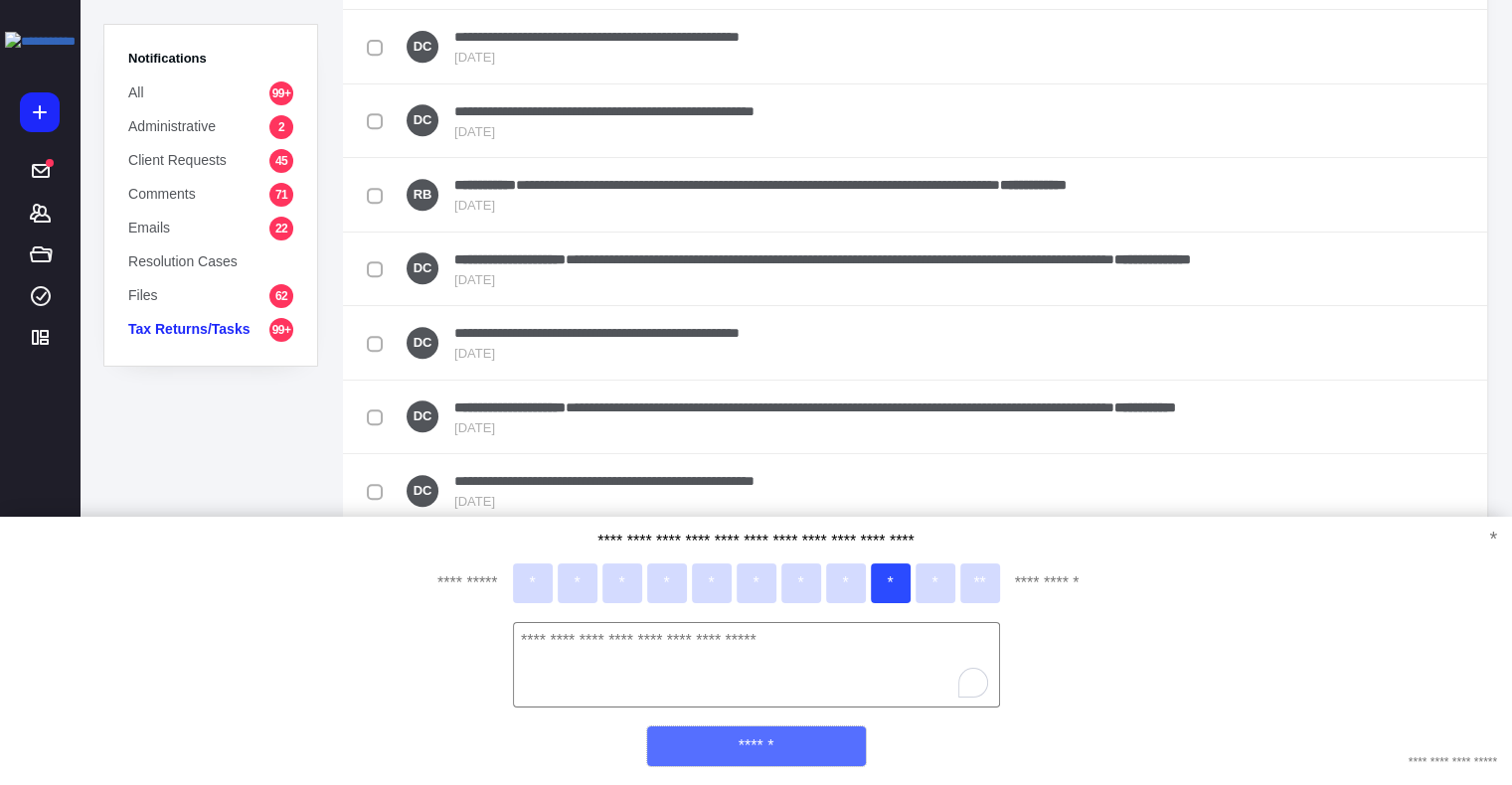 click on "******" at bounding box center (756, 746) 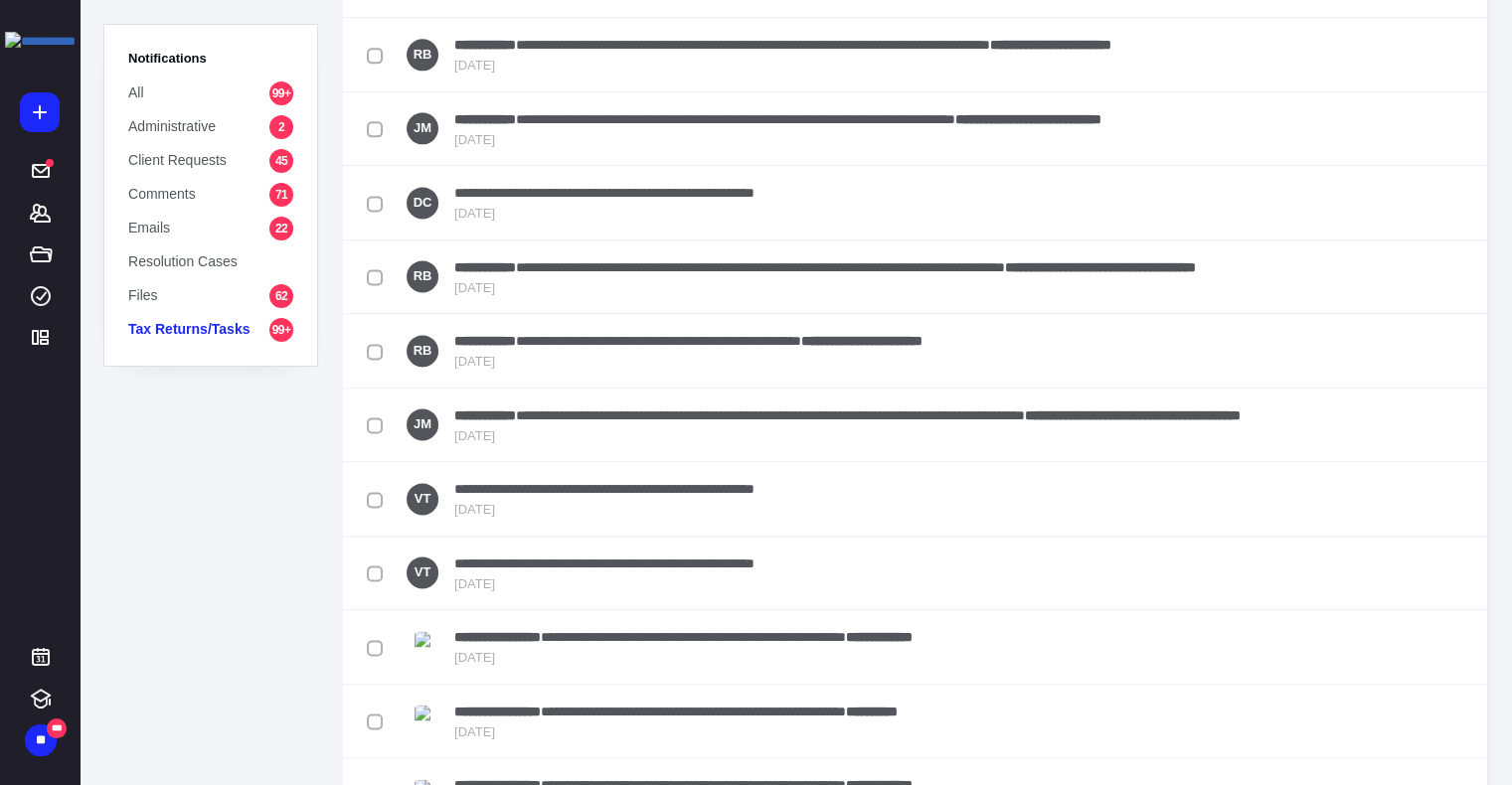 scroll, scrollTop: 2683, scrollLeft: 0, axis: vertical 